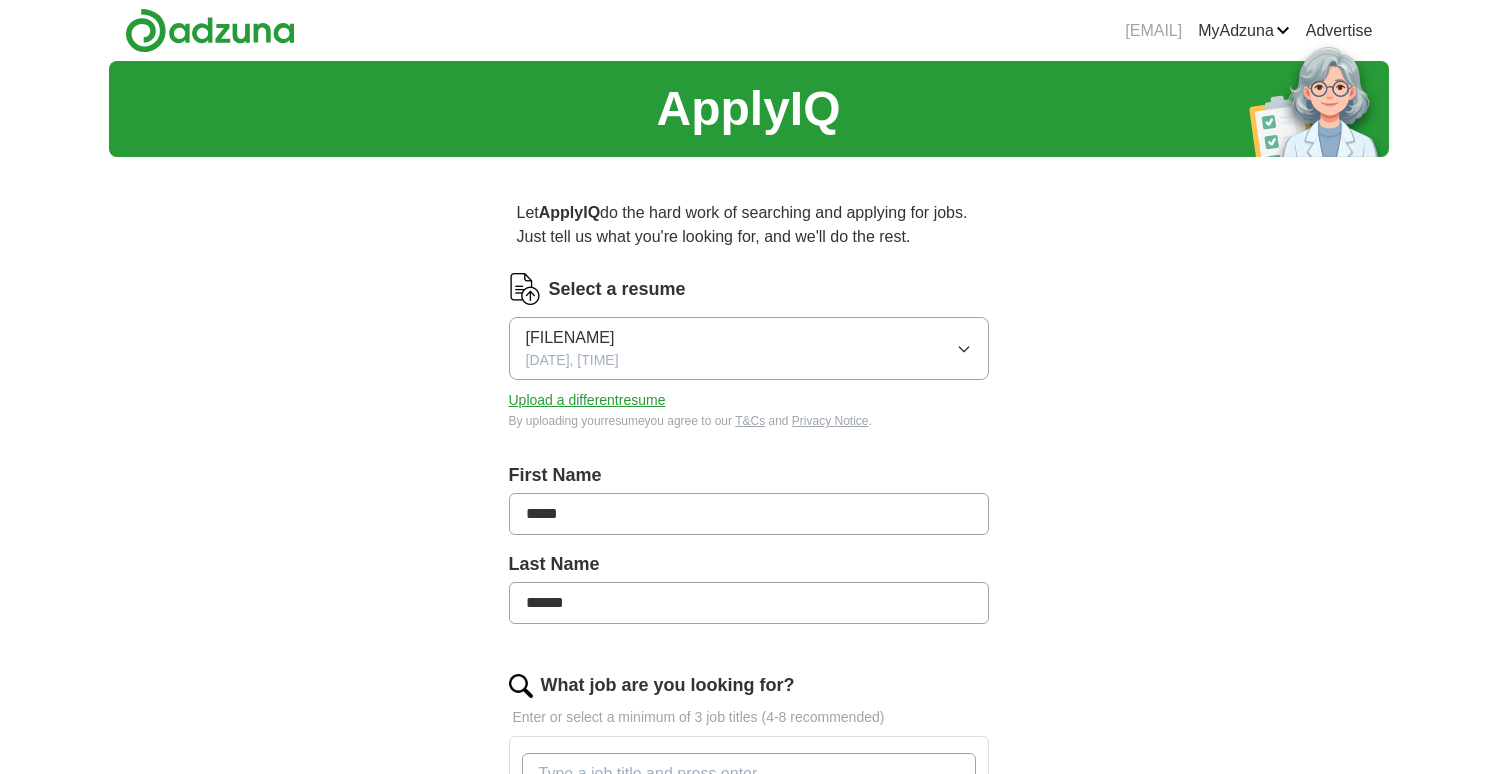 scroll, scrollTop: 0, scrollLeft: 0, axis: both 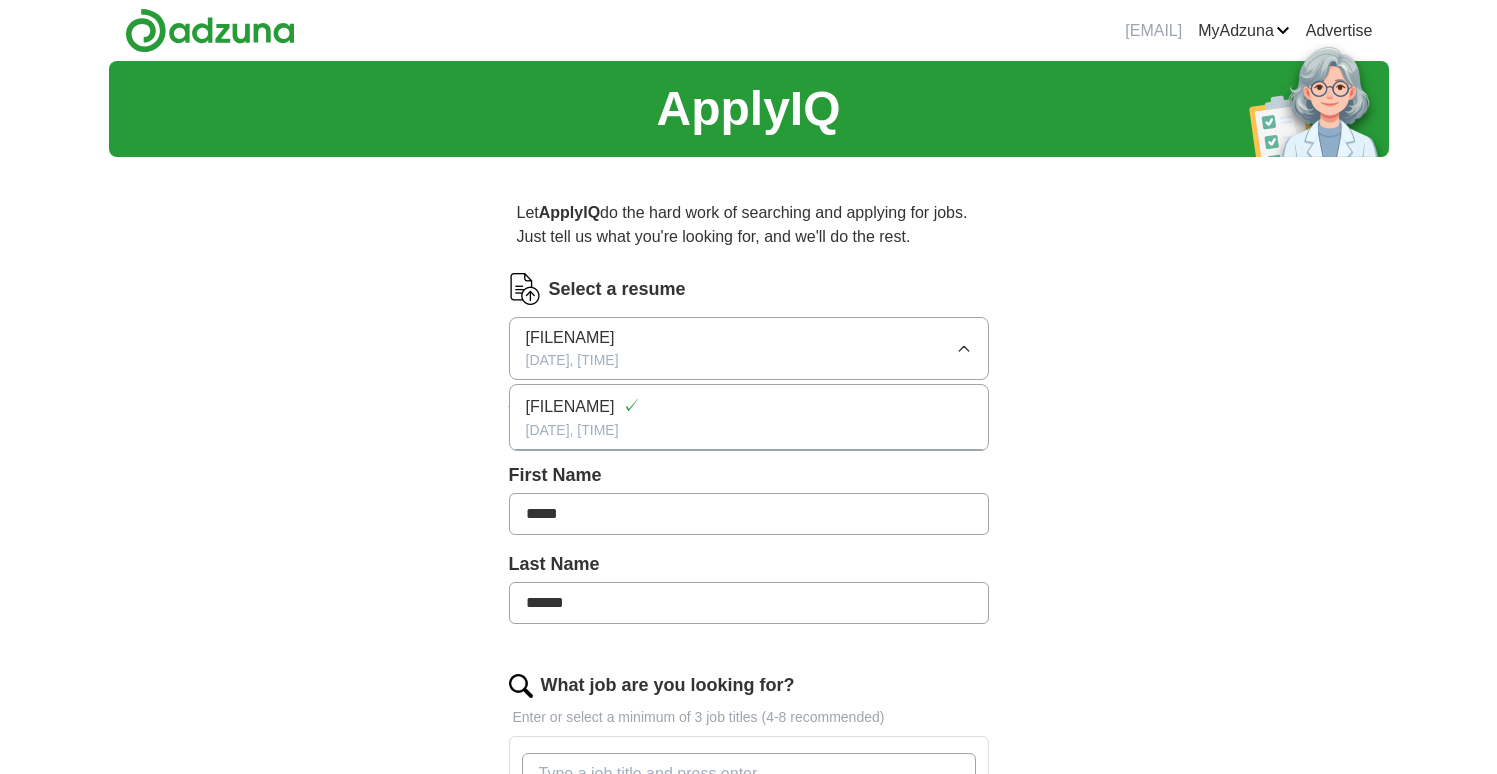 click on "[FILENAME]" at bounding box center (570, 407) 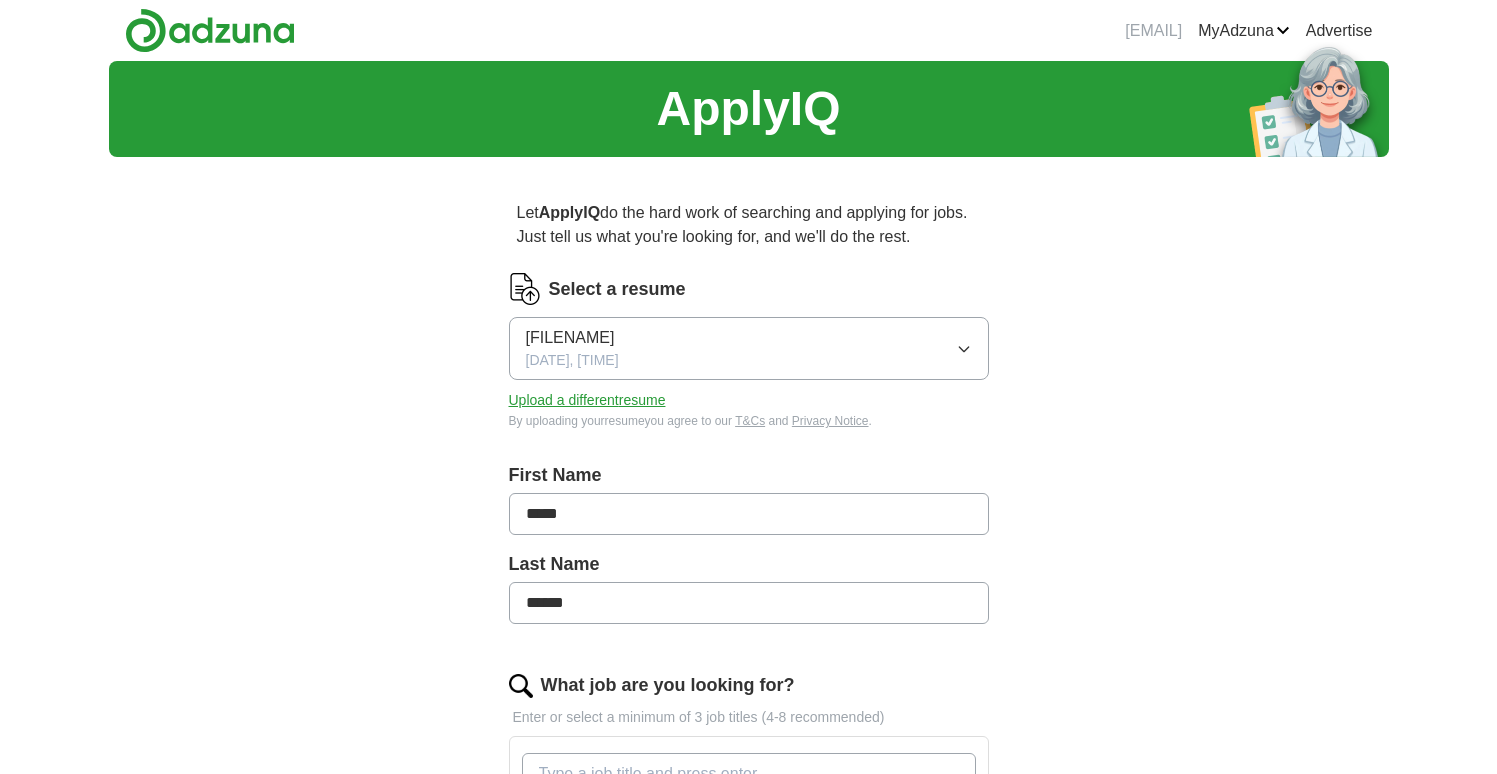 click 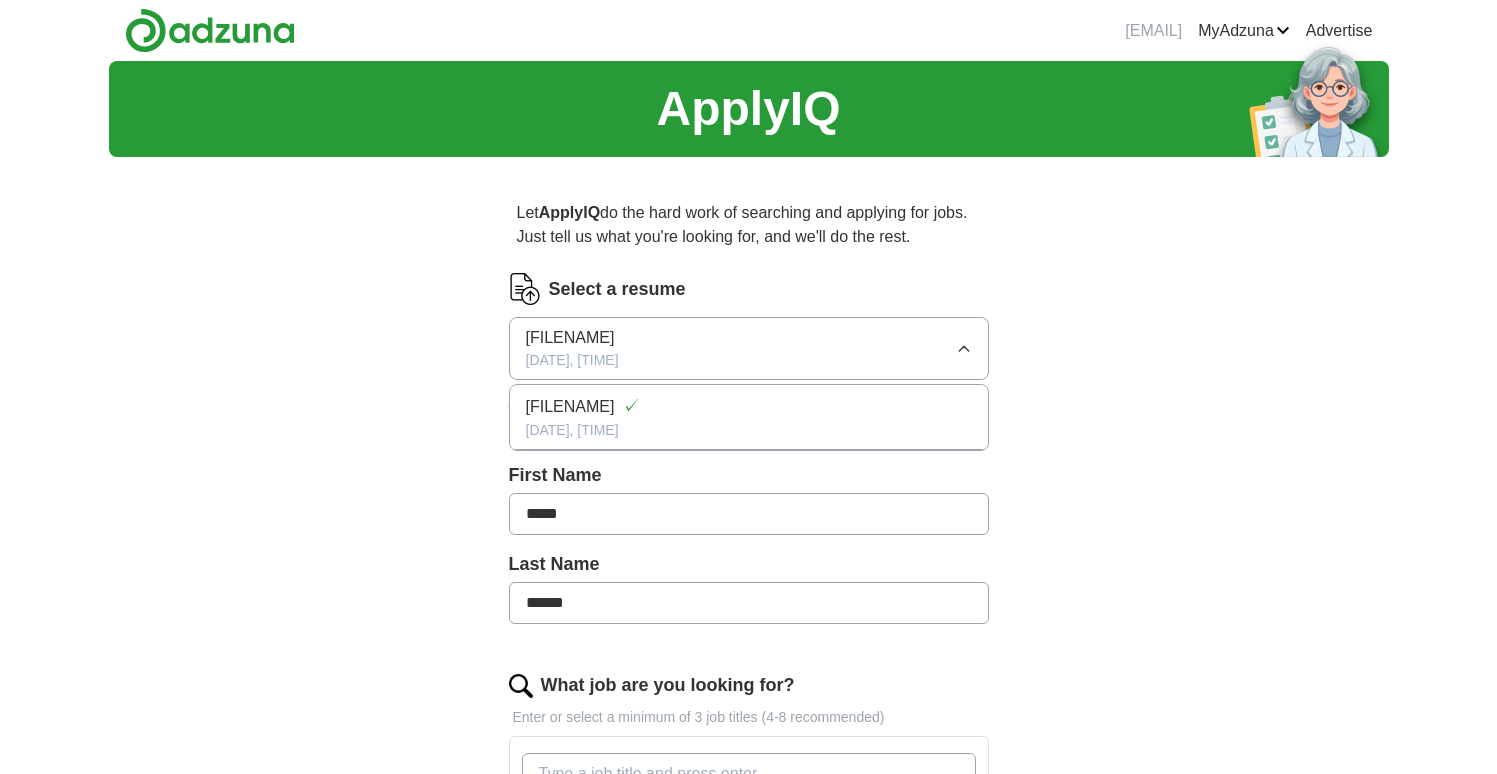 click on "ApplyIQ Let  ApplyIQ  do the hard work of searching and applying for jobs. Just tell us what you're looking for, and we'll do the rest. Select a resume [FILENAME] [DATE], [TIME] [FILENAME] ✓ [DATE], [TIME] Upload a different  resume By uploading your  resume  you agree to our   T&Cs   and   Privacy Notice . First Name ***** Last Name ******** What job are you looking for? Enter or select a minimum of 3 job titles (4-8 recommended) [JOB_TITLE] + [JOB_TITLE] + [JOB_TITLE] + [JOB_TITLE] + [JOB_TITLE] + [JOB_TITLE] + [JOB_TITLE] + [JOB_TITLE] + [JOB_TITLE] + [JOB_TITLE] + [JOB_TITLE] + [JOB_TITLE] + [JOB_TITLE] + Where do you want to work? 25 mile radius Advanced Start applying for jobs By registering, you consent to us applying to suitable jobs for you" at bounding box center (749, 806) 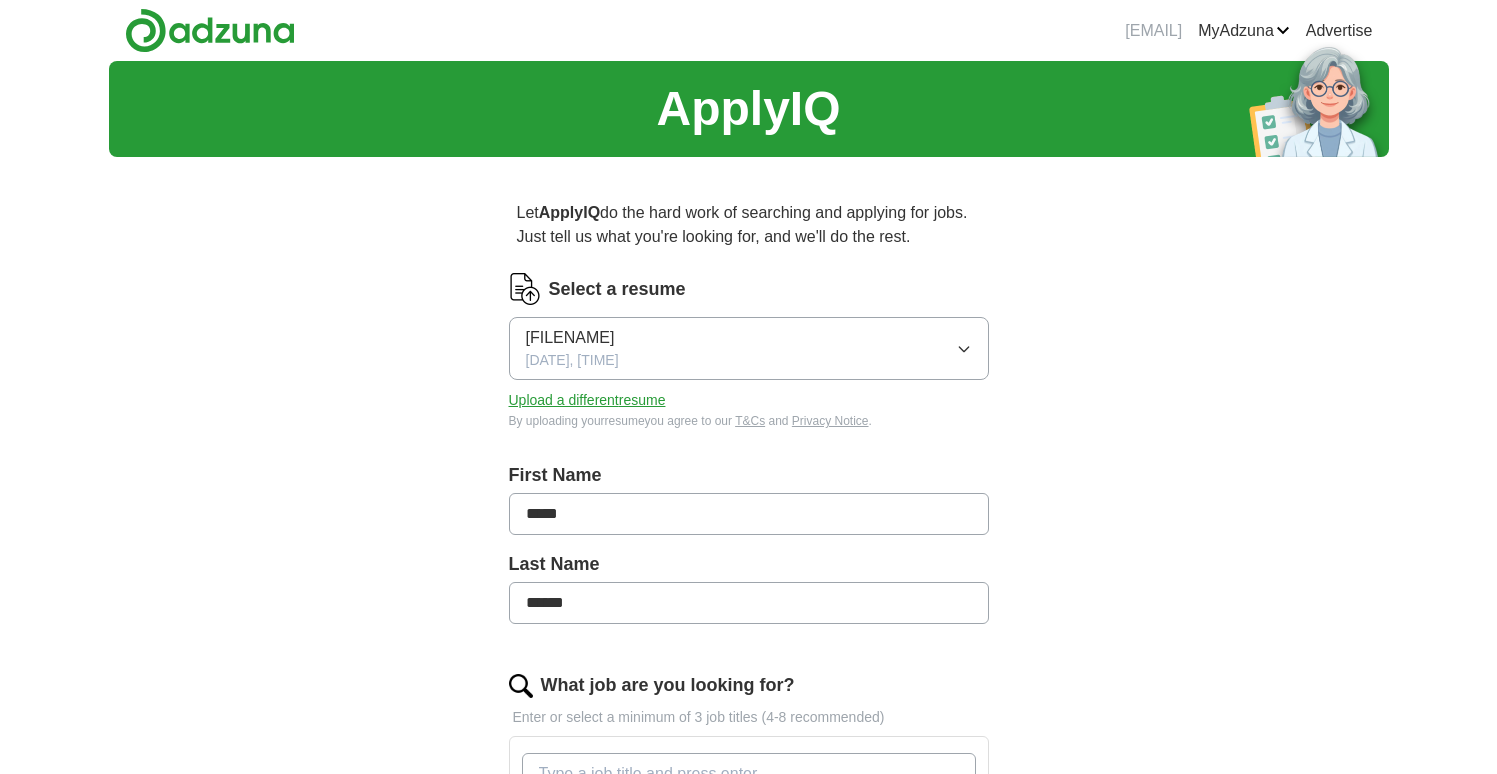 click on "*****" at bounding box center (749, 514) 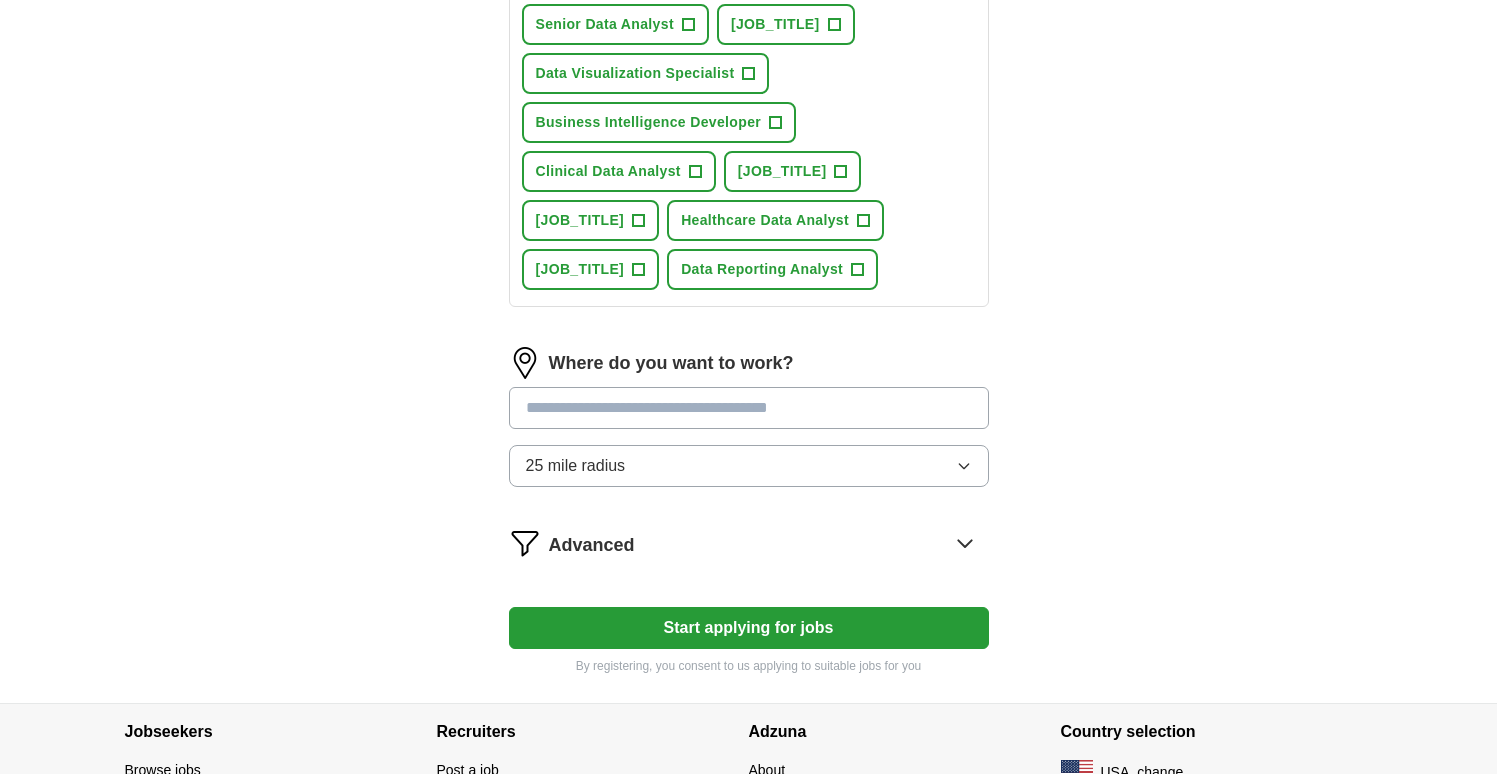 scroll, scrollTop: 849, scrollLeft: 0, axis: vertical 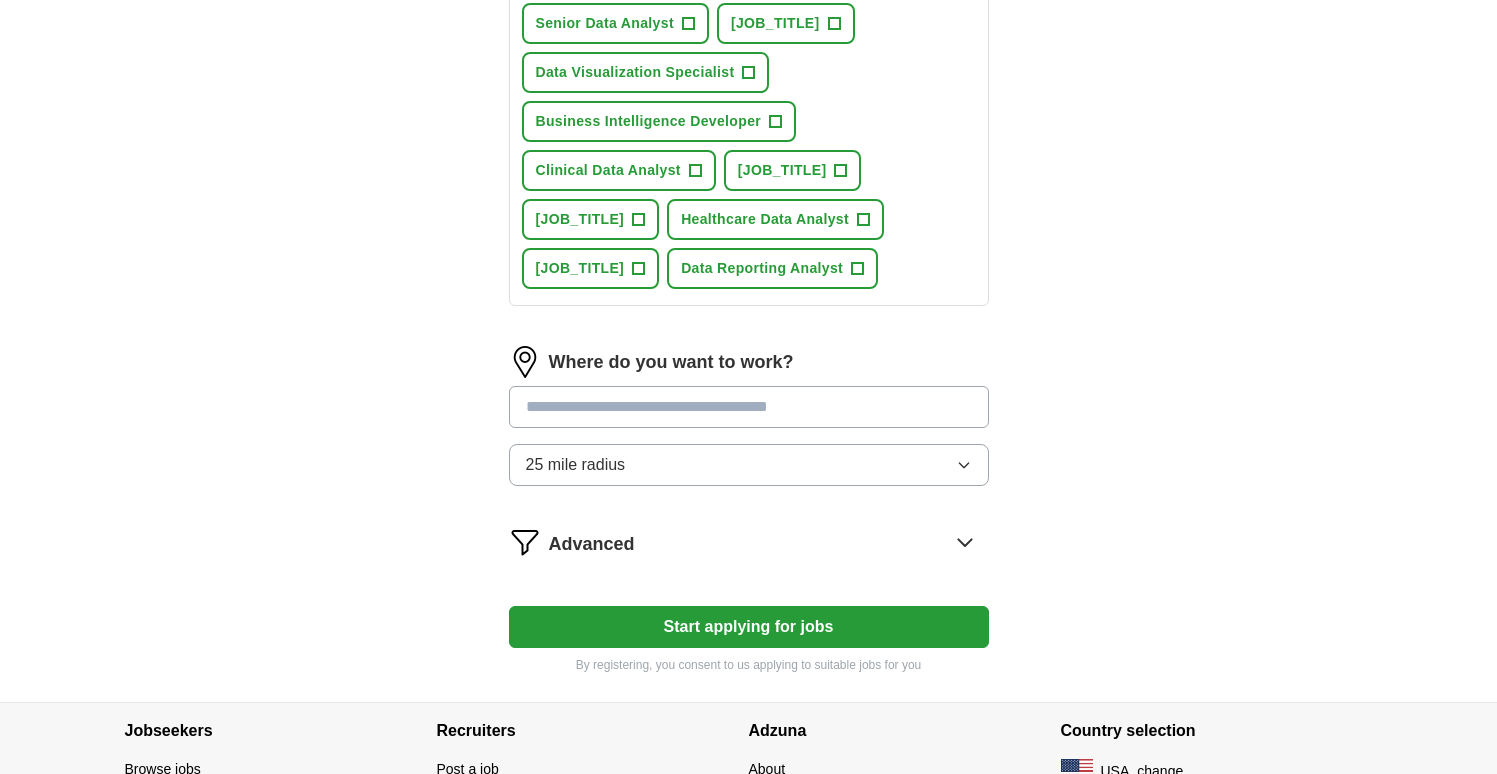 click on "Start applying for jobs" at bounding box center (749, 627) 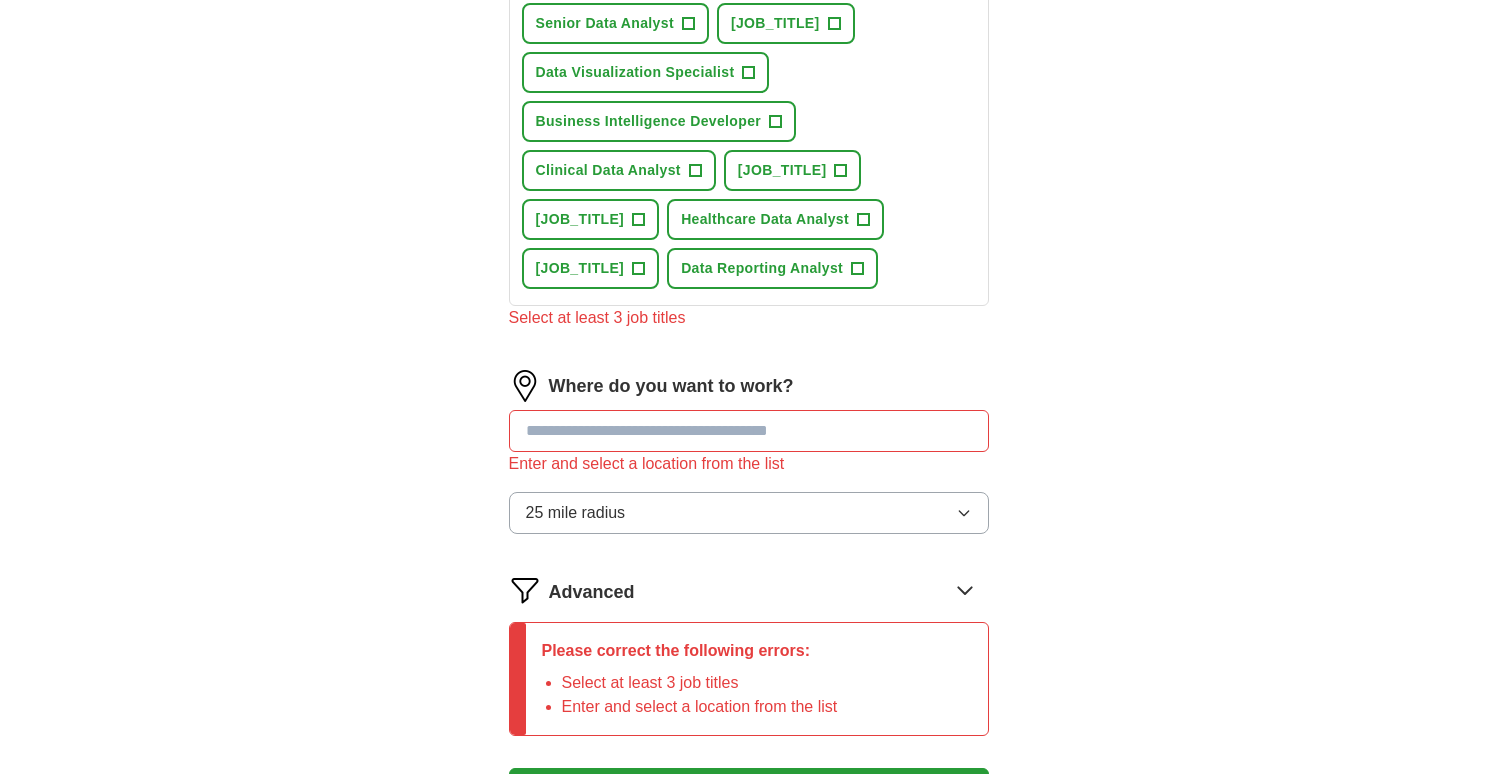 click at bounding box center [749, 431] 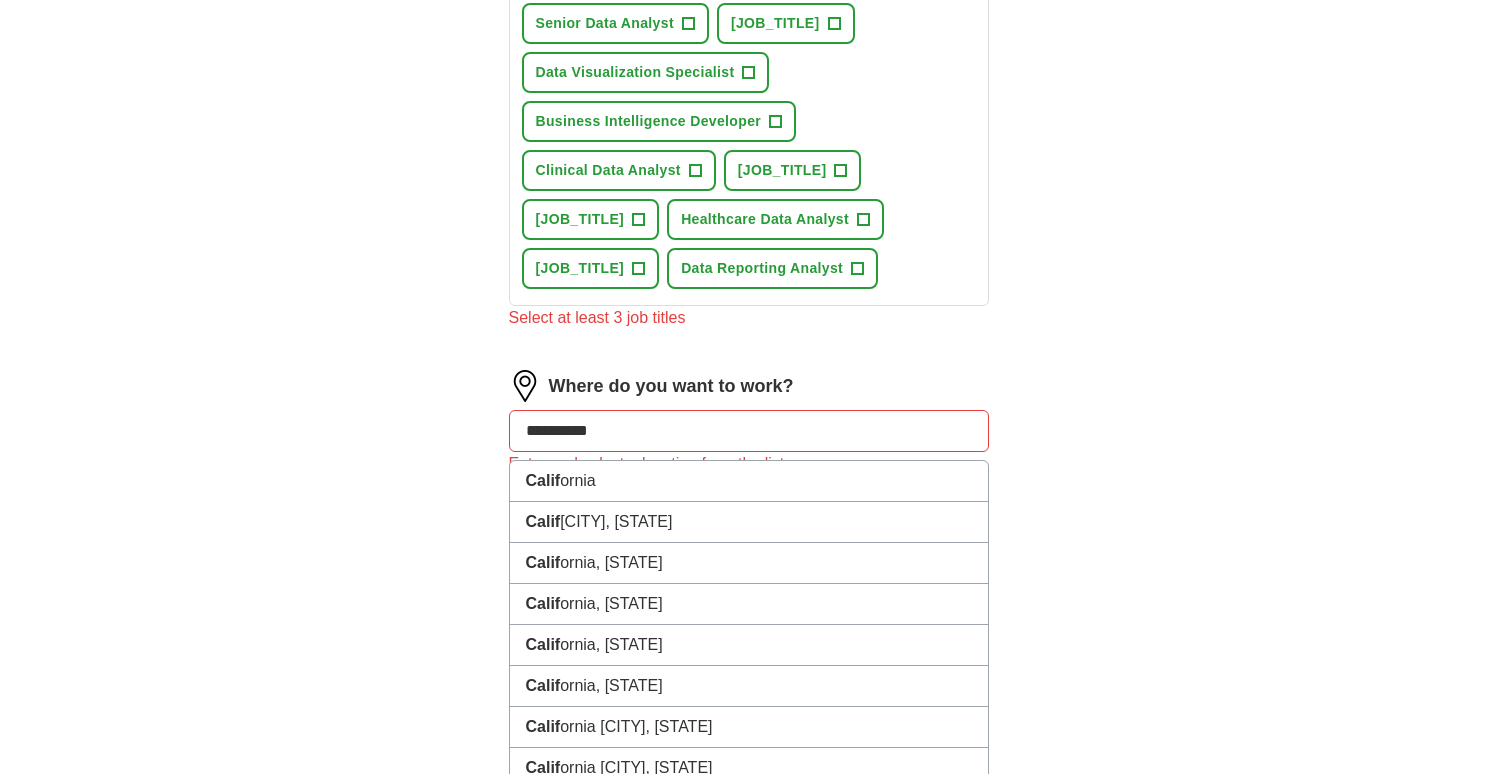 type on "**********" 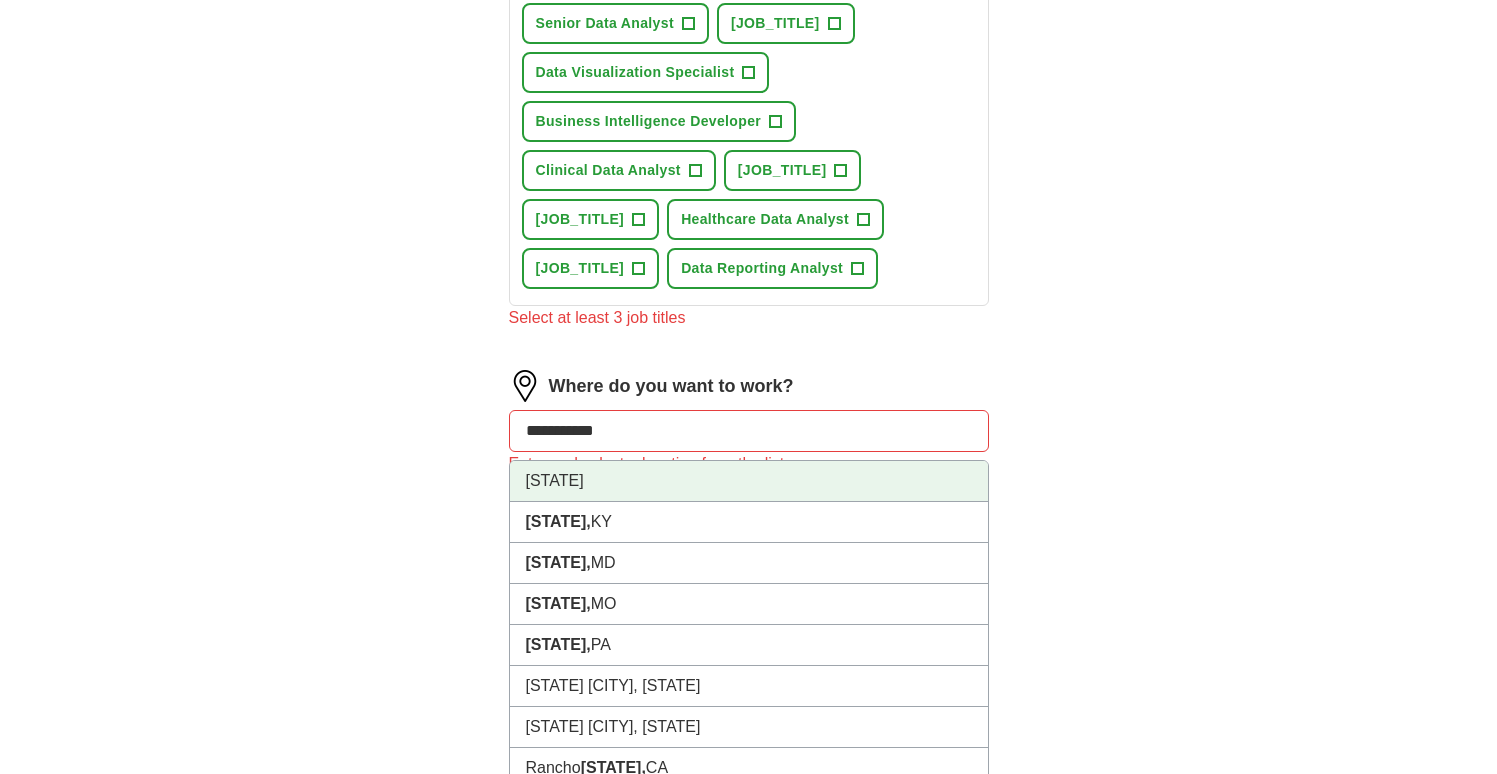 click on "[STATE]" at bounding box center (749, 481) 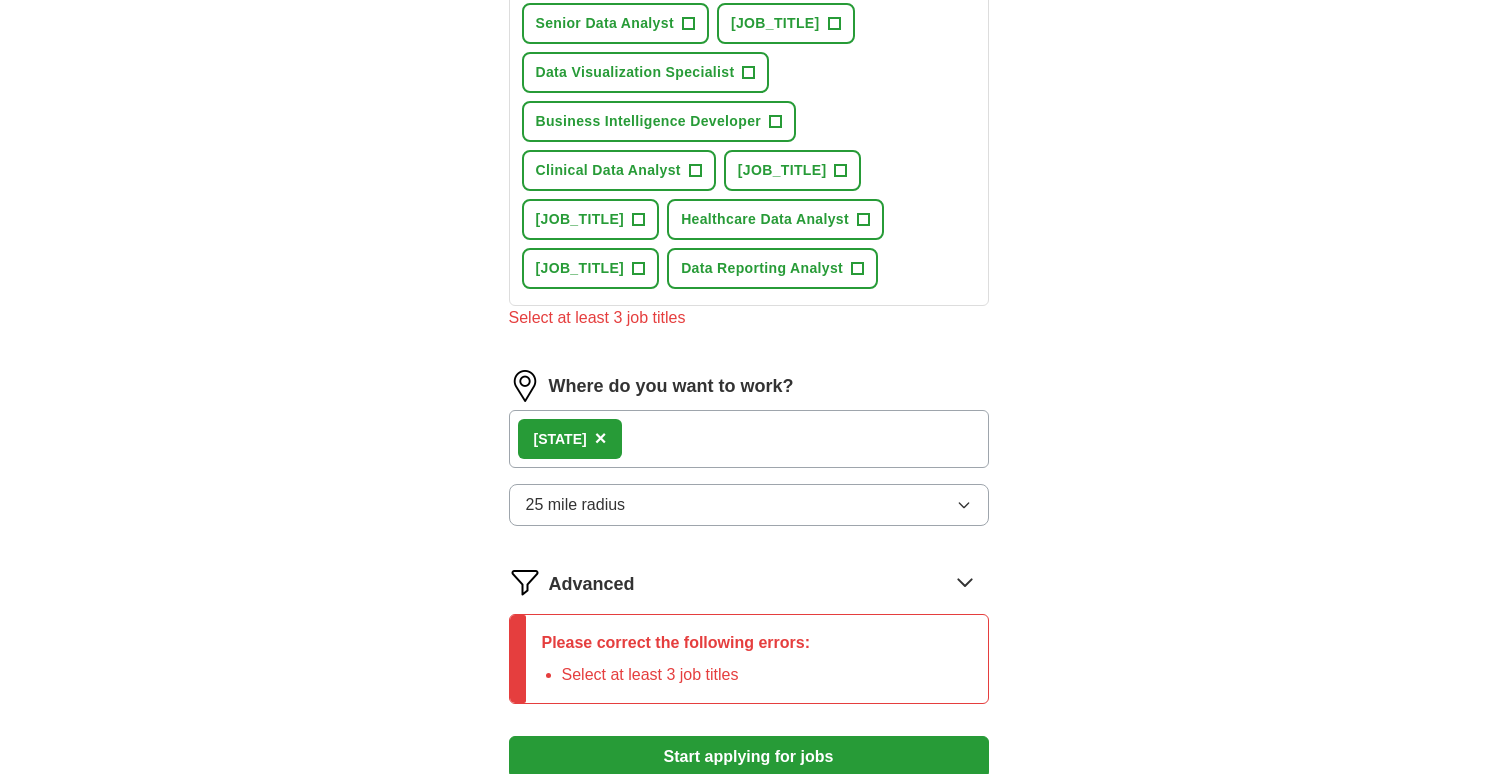 click on "[STATE] ×" at bounding box center (749, 439) 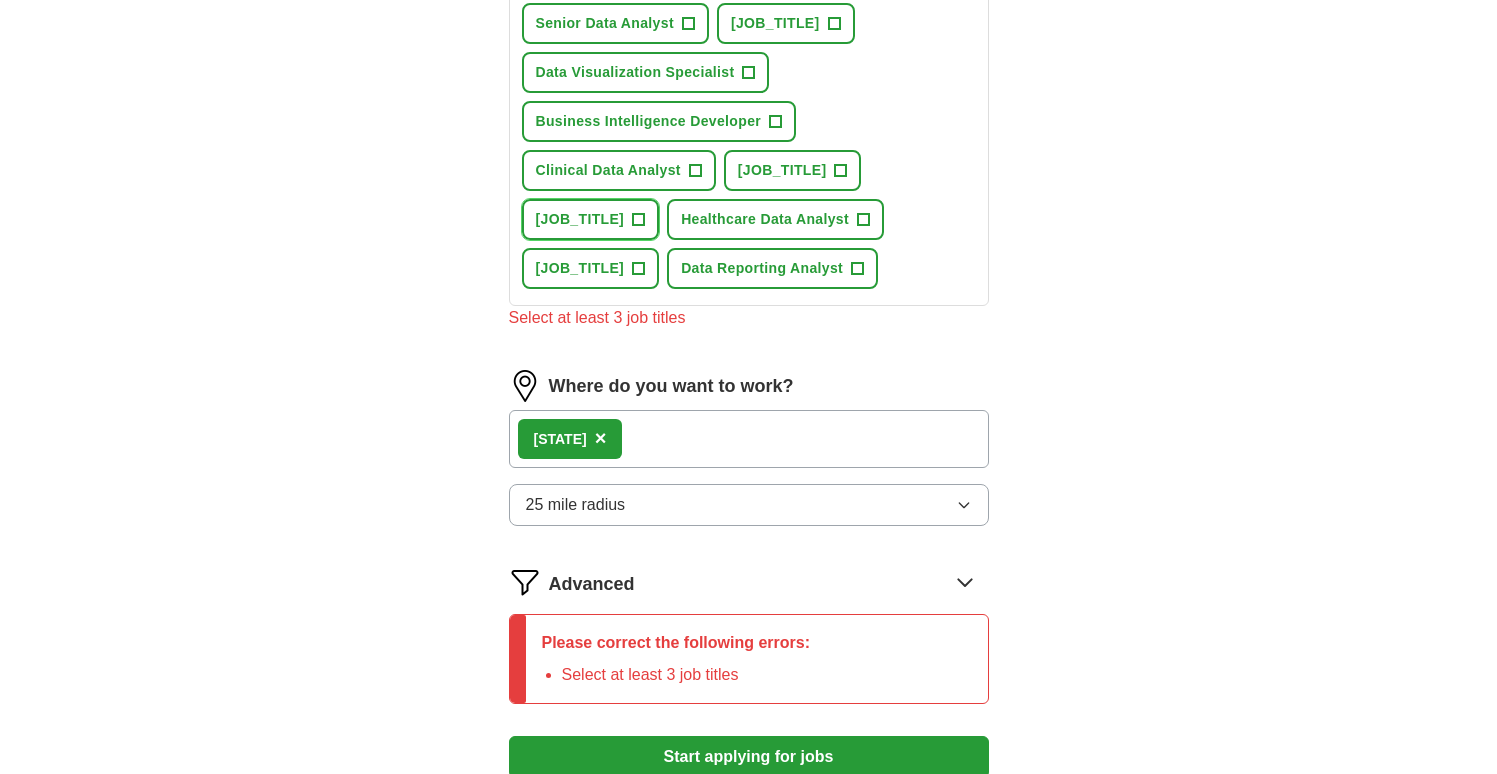 click on "[JOB_TITLE]" at bounding box center (580, 219) 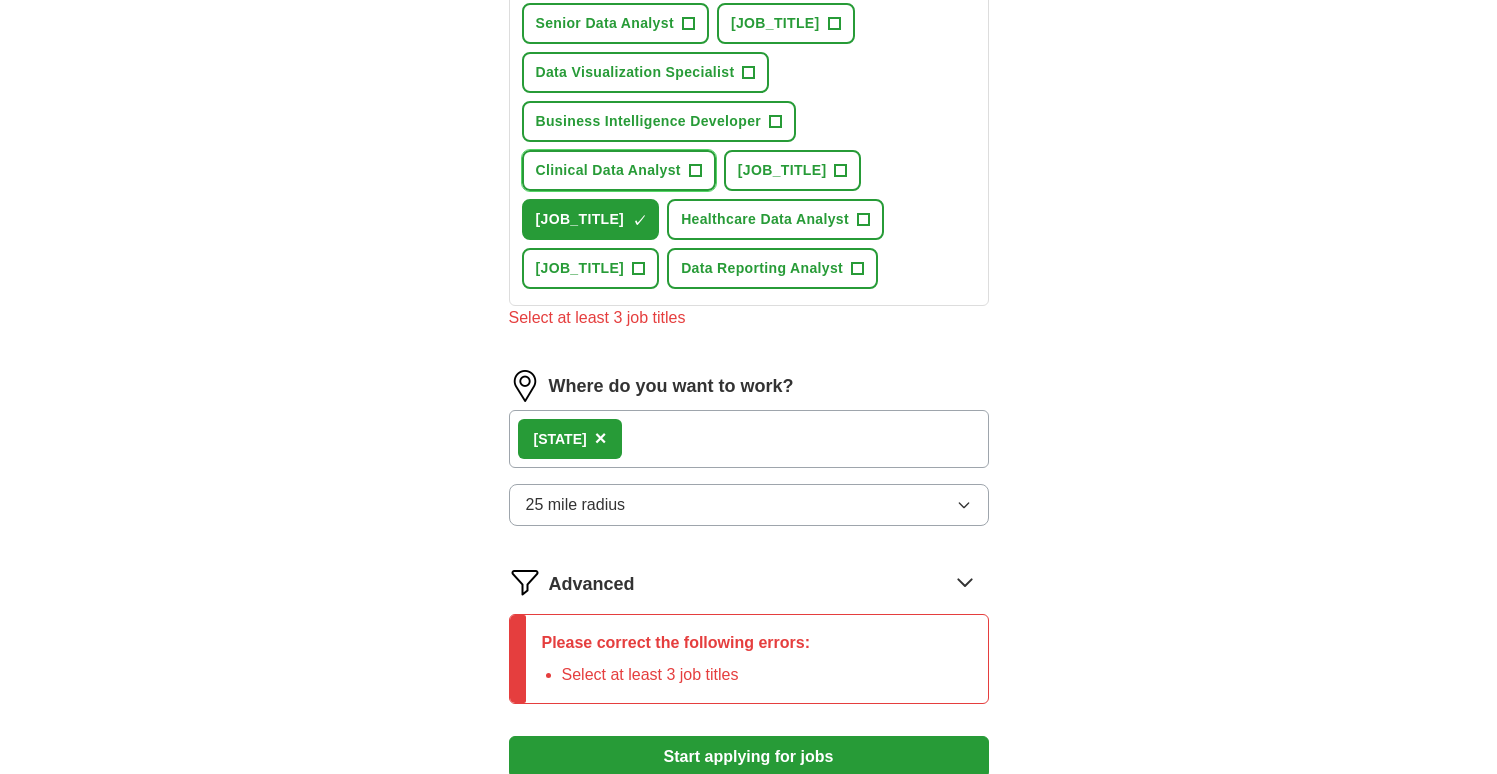 click on "Clinical Data Analyst" at bounding box center [608, 170] 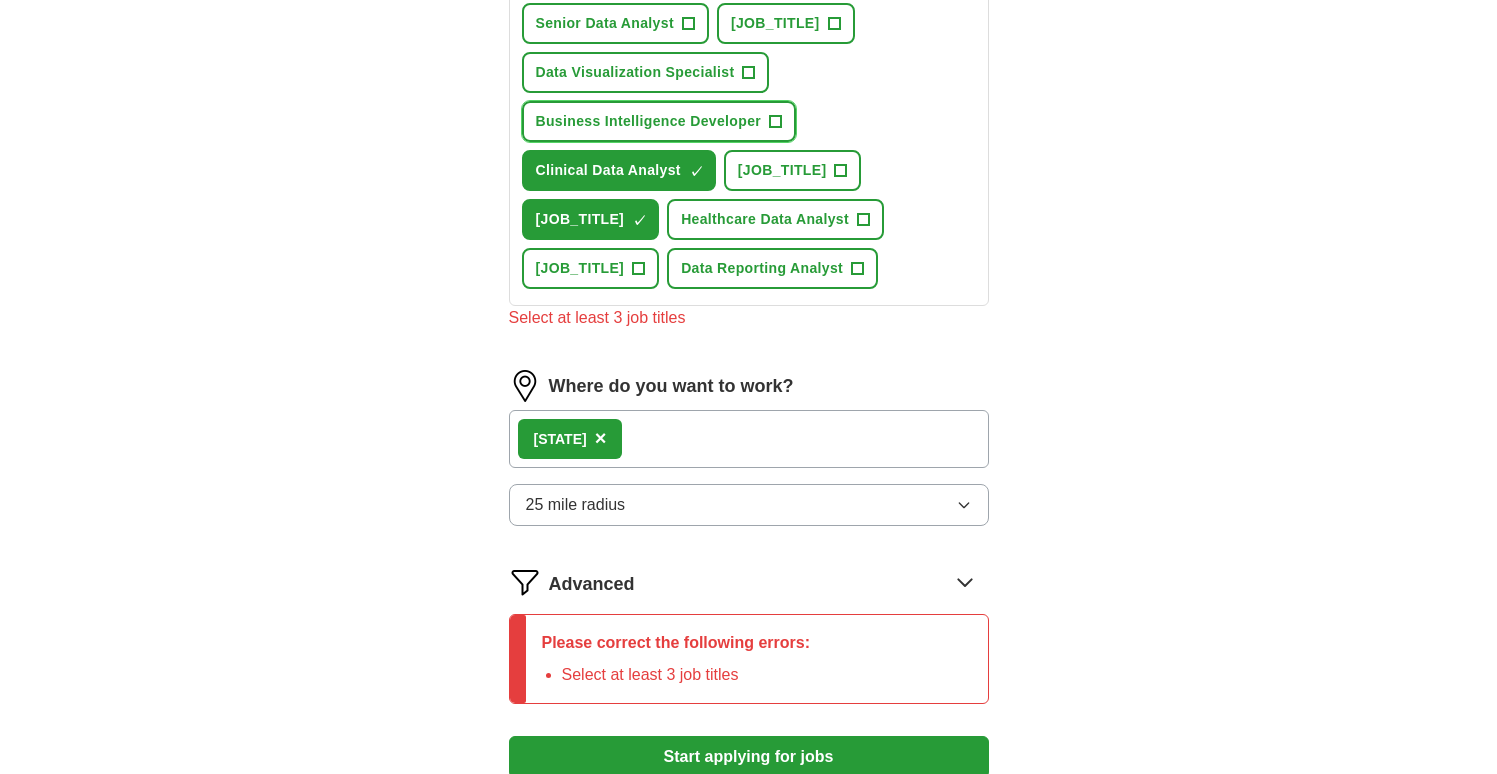 click on "Business Intelligence Developer" at bounding box center (649, 121) 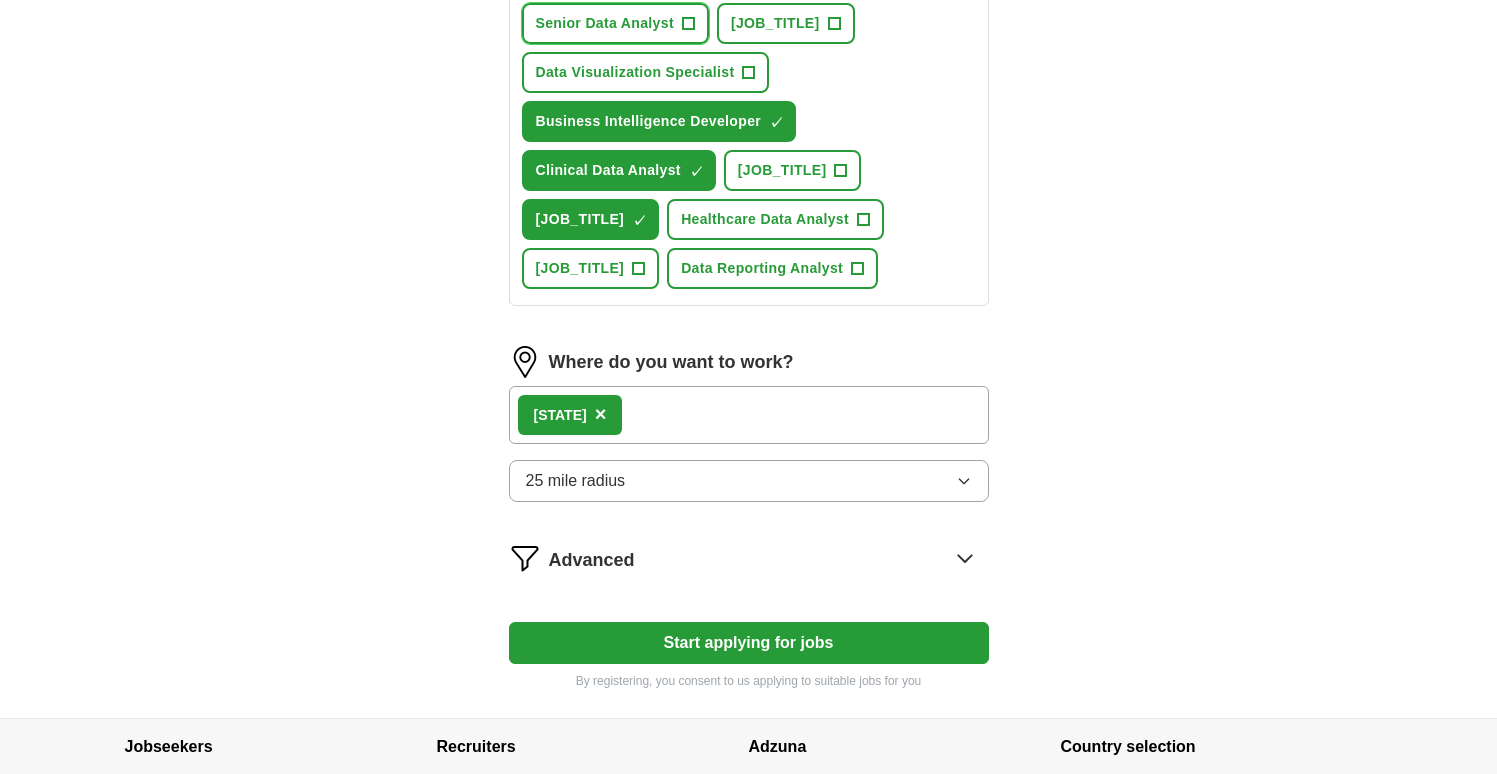 click on "Senior Data Analyst" at bounding box center [605, 23] 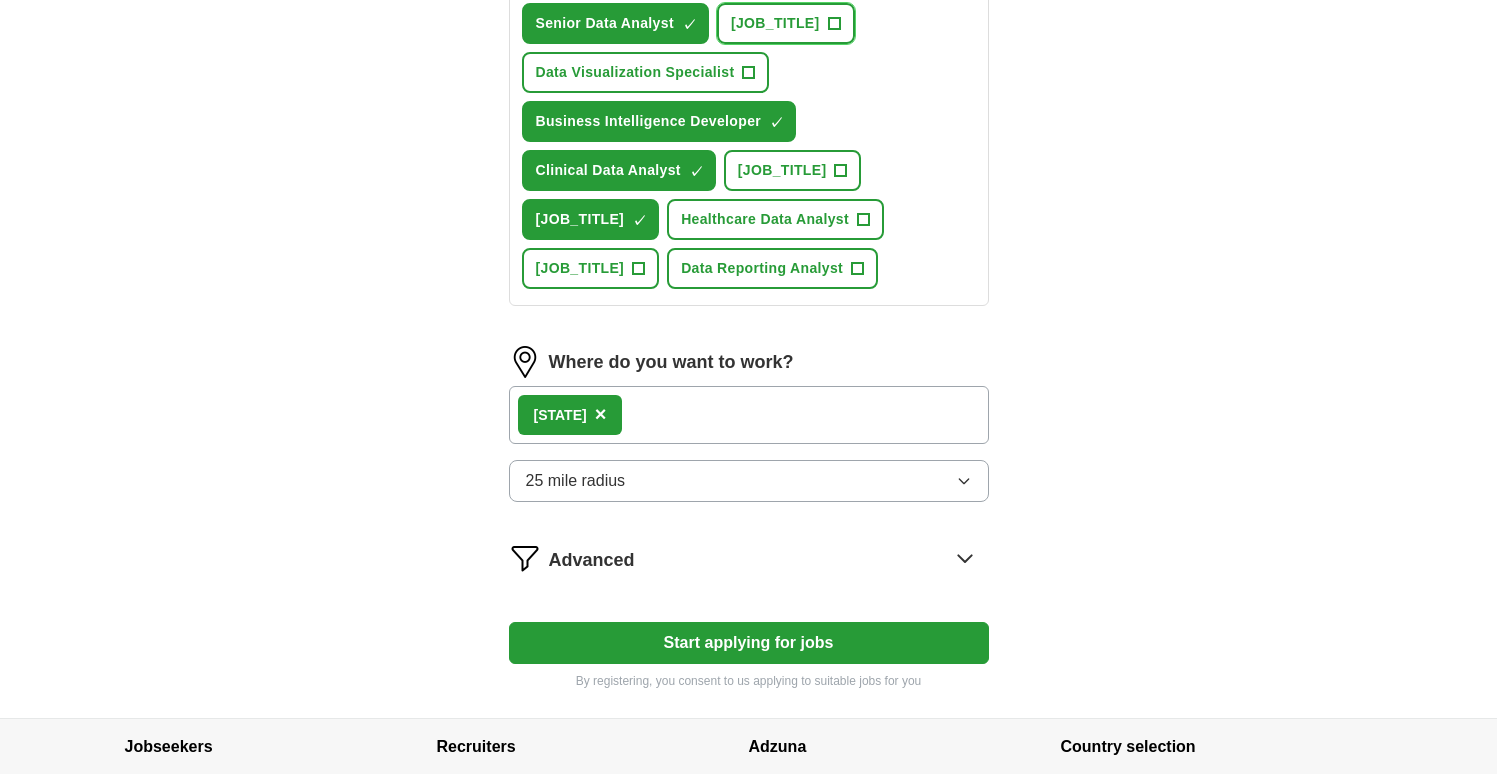 click on "[JOB_TITLE]" at bounding box center (775, 23) 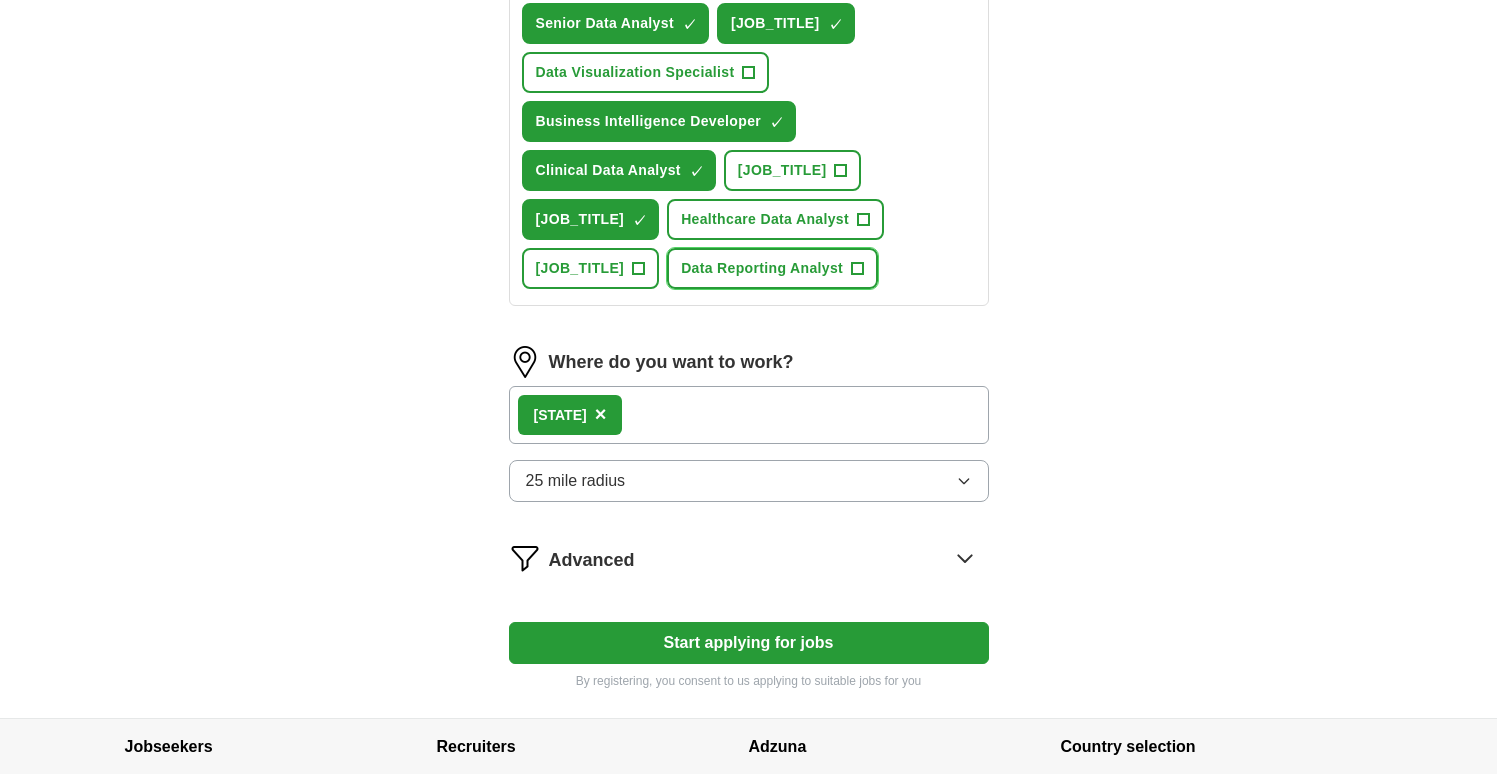 click on "Data Reporting Analyst" at bounding box center (762, 268) 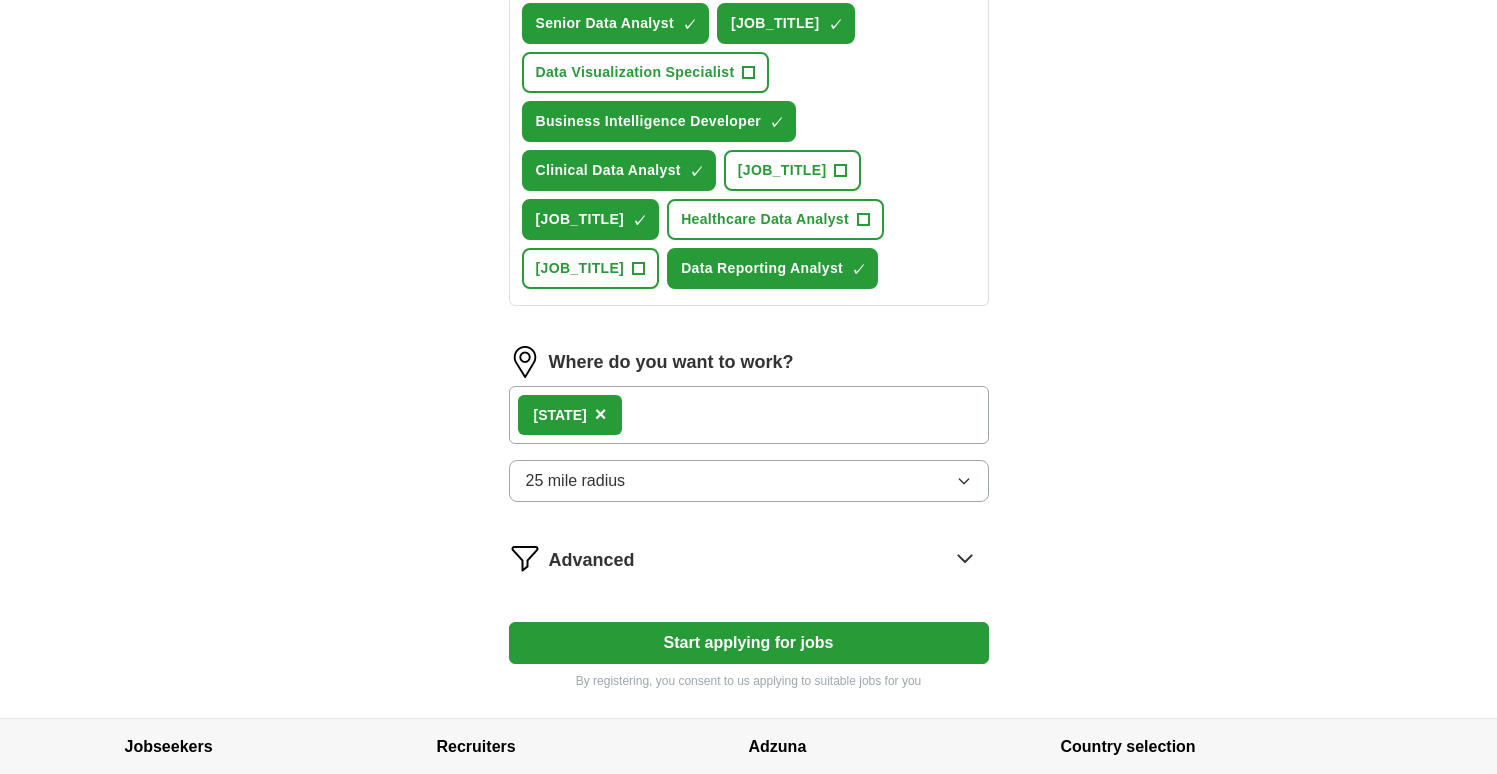 click on "Start applying for jobs" at bounding box center (749, 643) 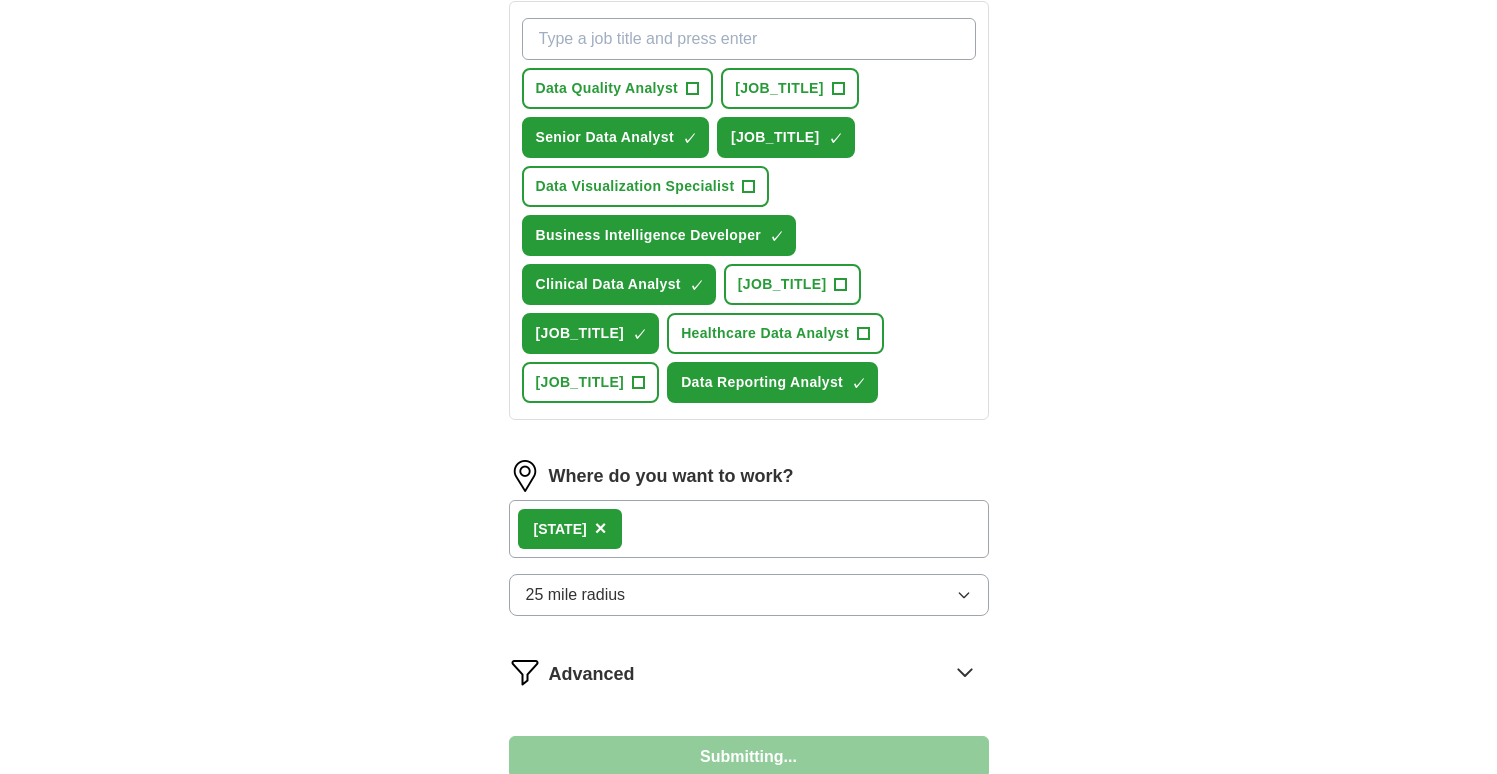 select on "**" 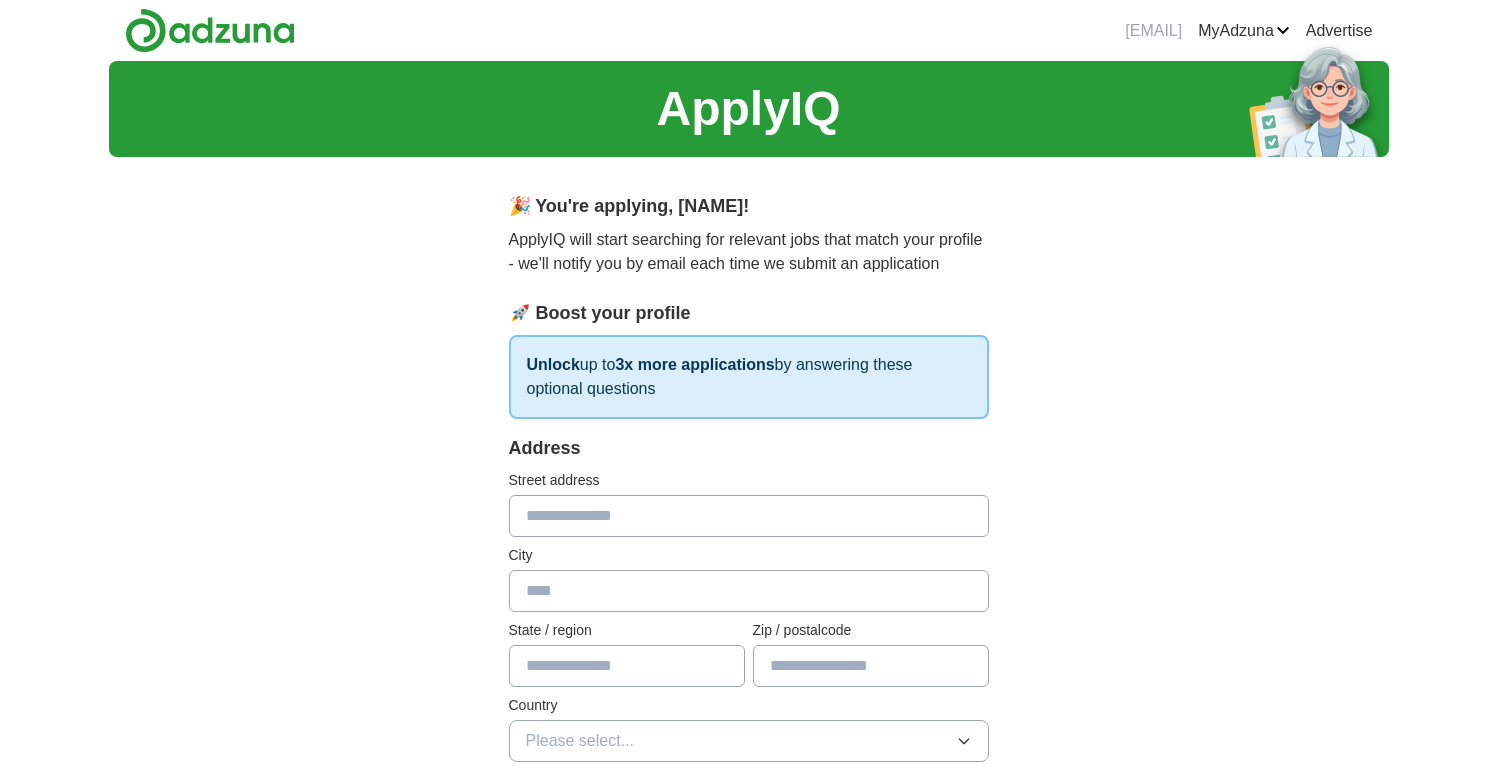 scroll, scrollTop: 0, scrollLeft: 0, axis: both 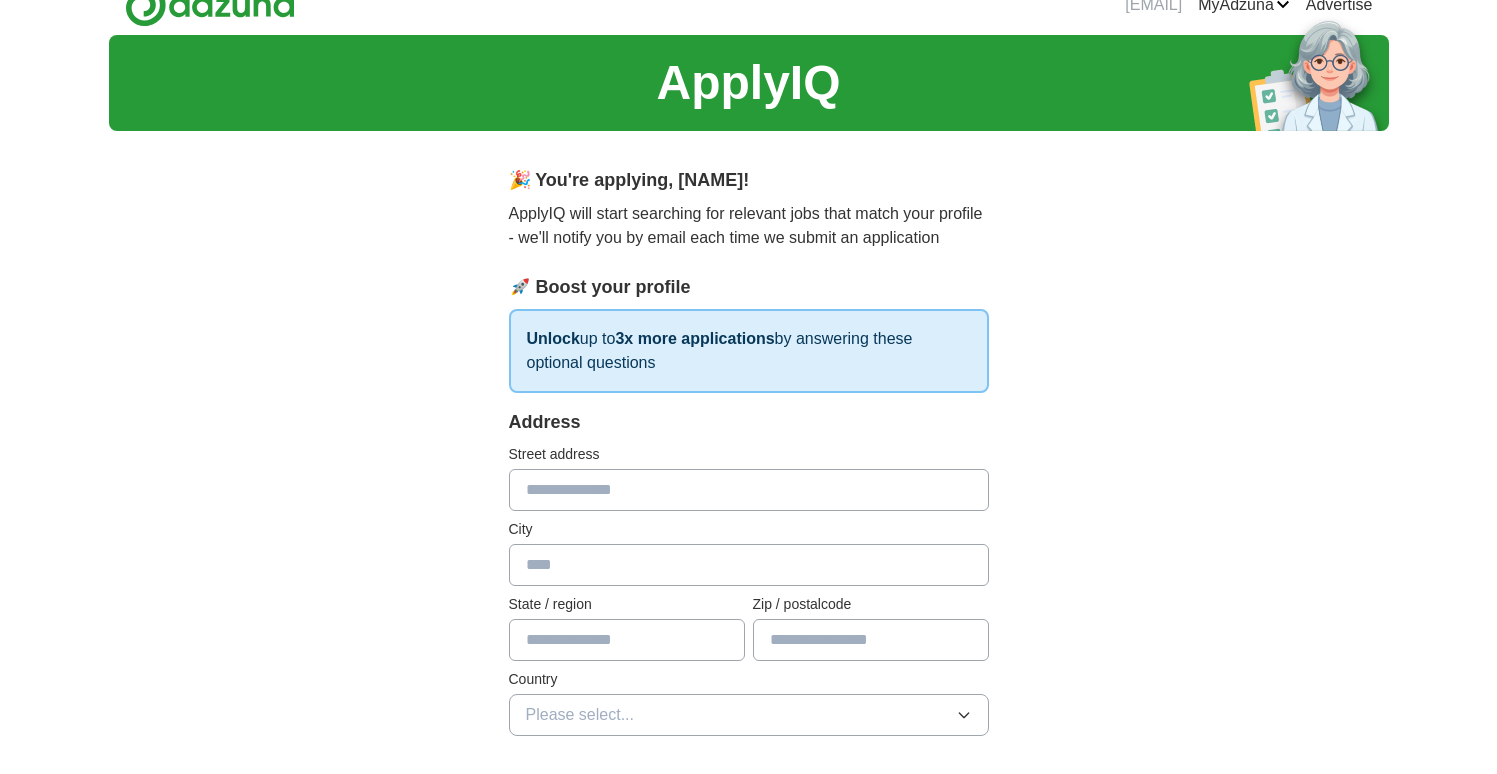 click at bounding box center [749, 490] 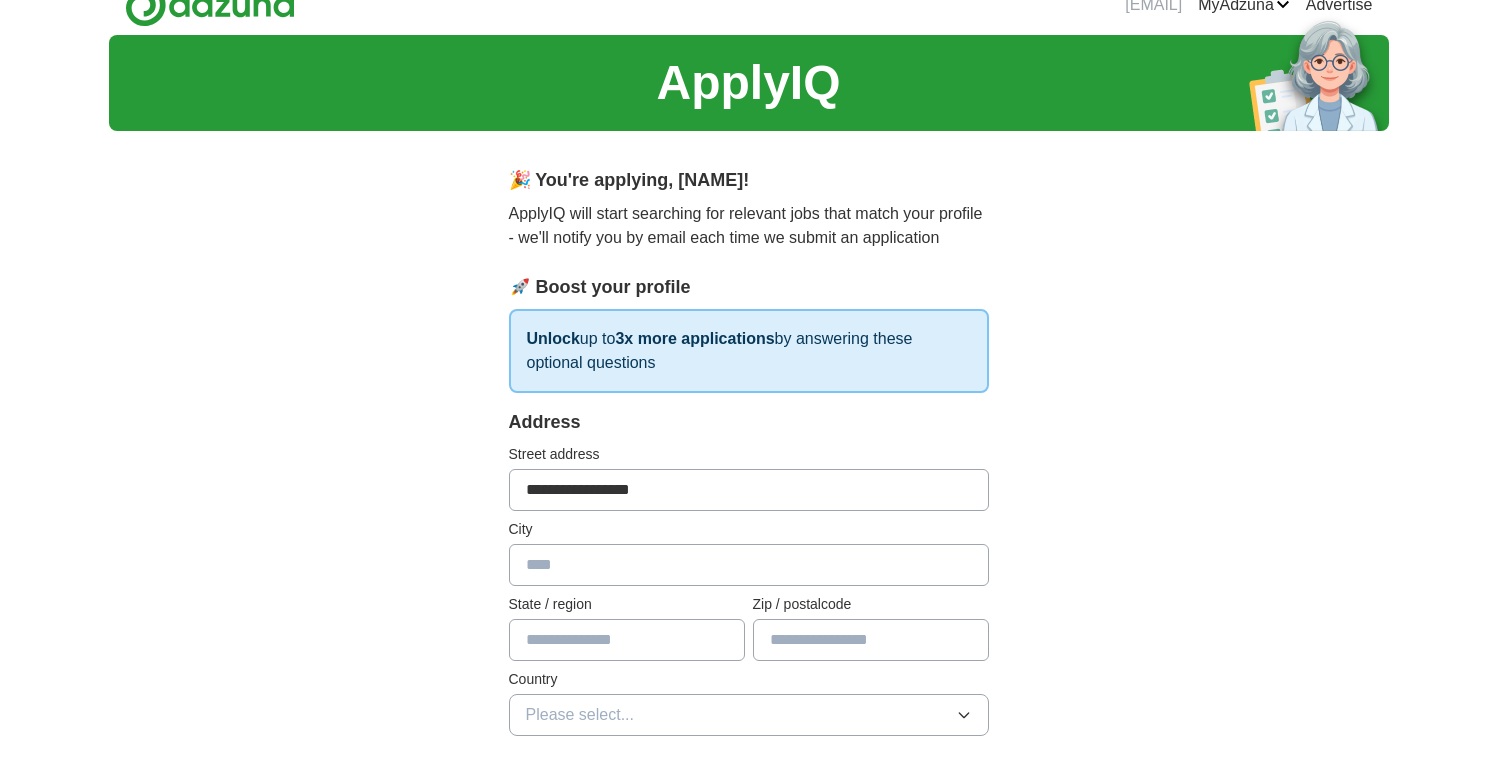 type on "*******" 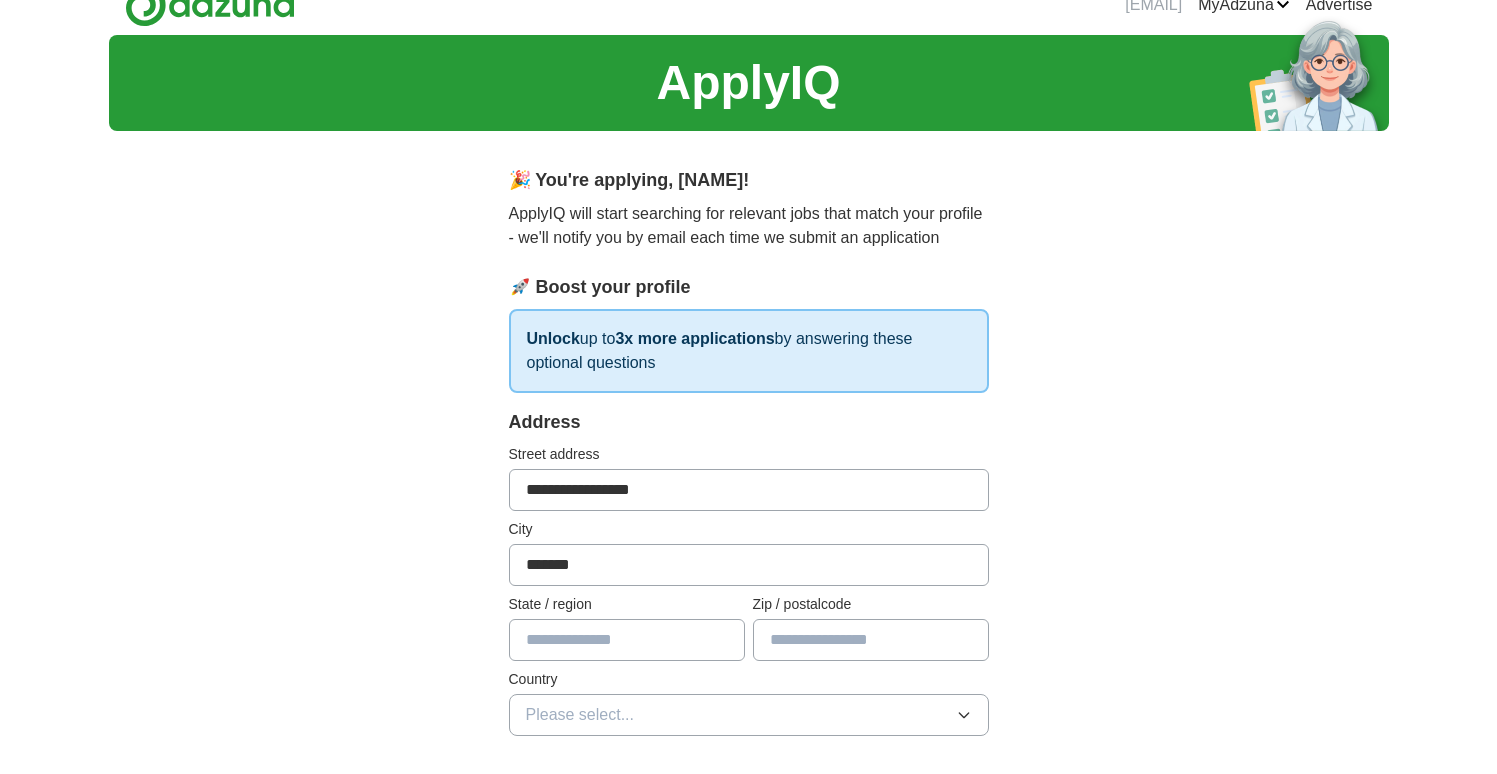 type on "**" 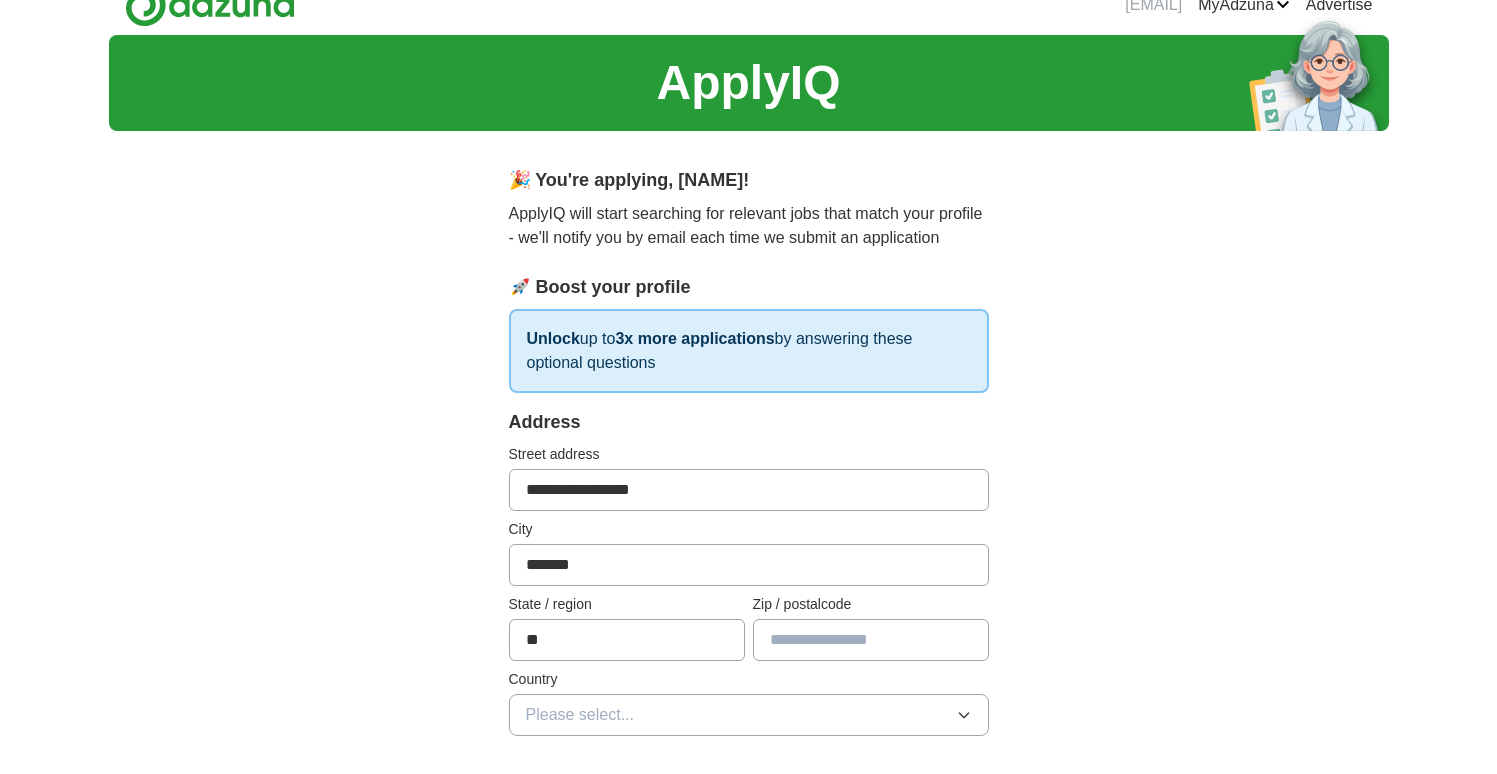 type on "*****" 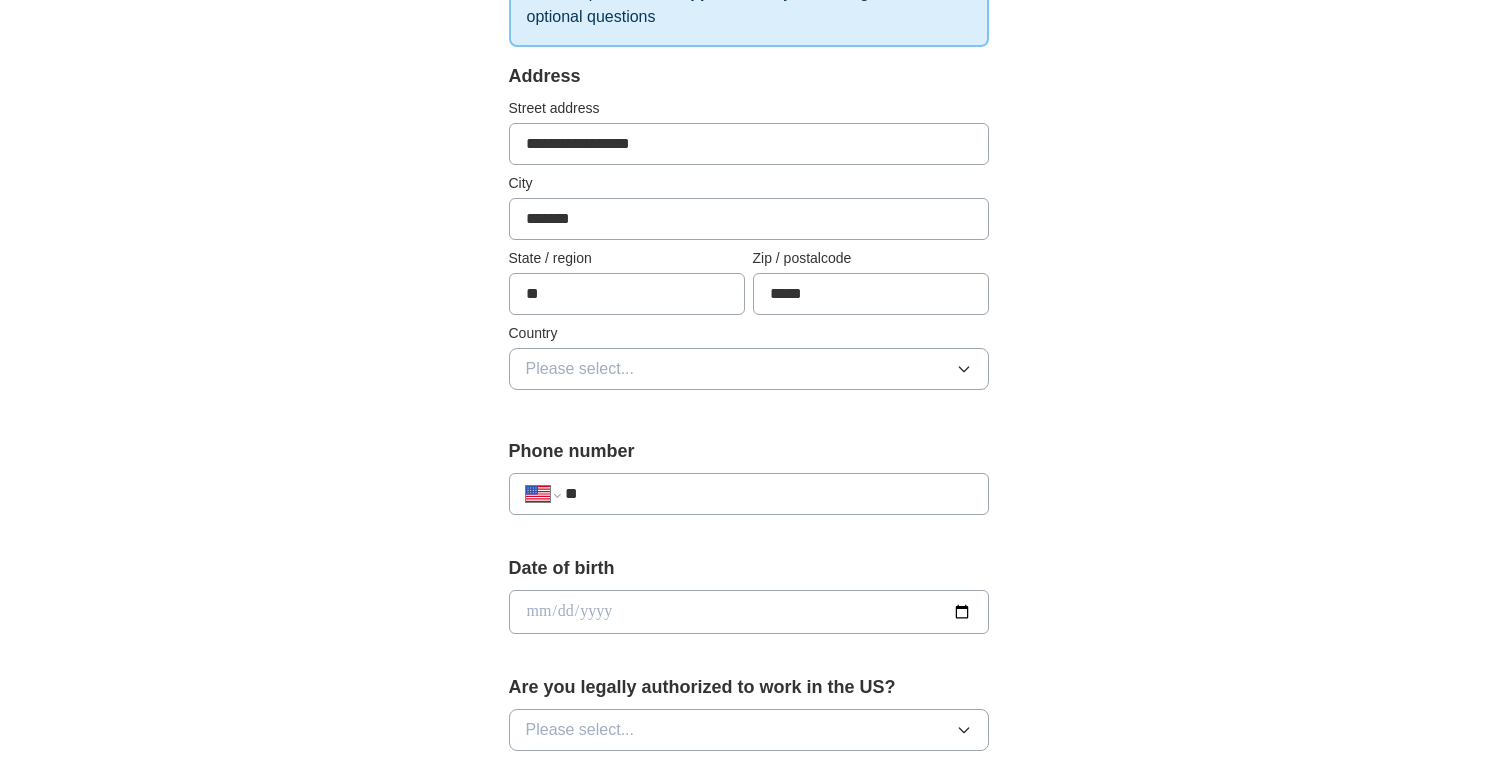 scroll, scrollTop: 402, scrollLeft: 0, axis: vertical 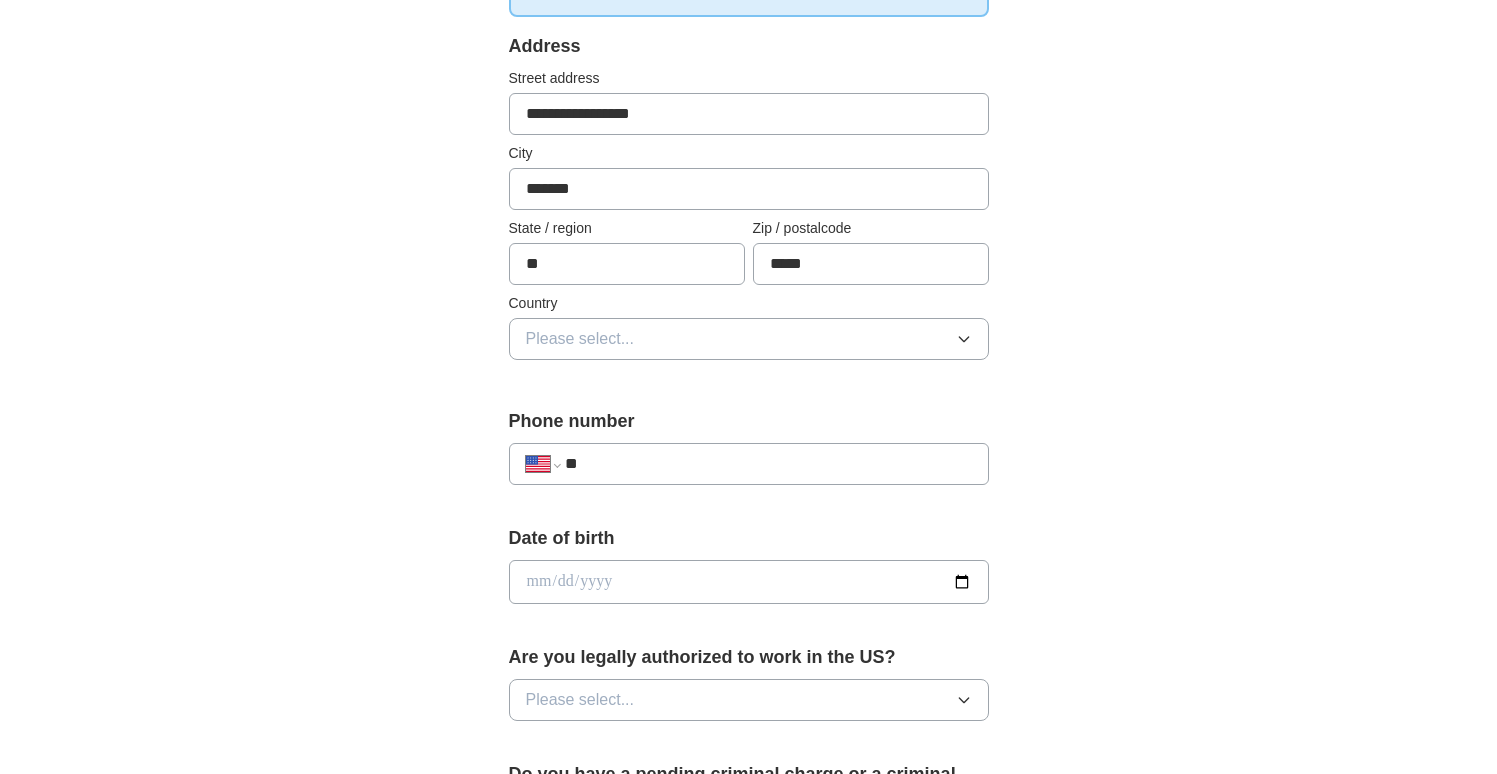 click on "Please select..." at bounding box center (749, 339) 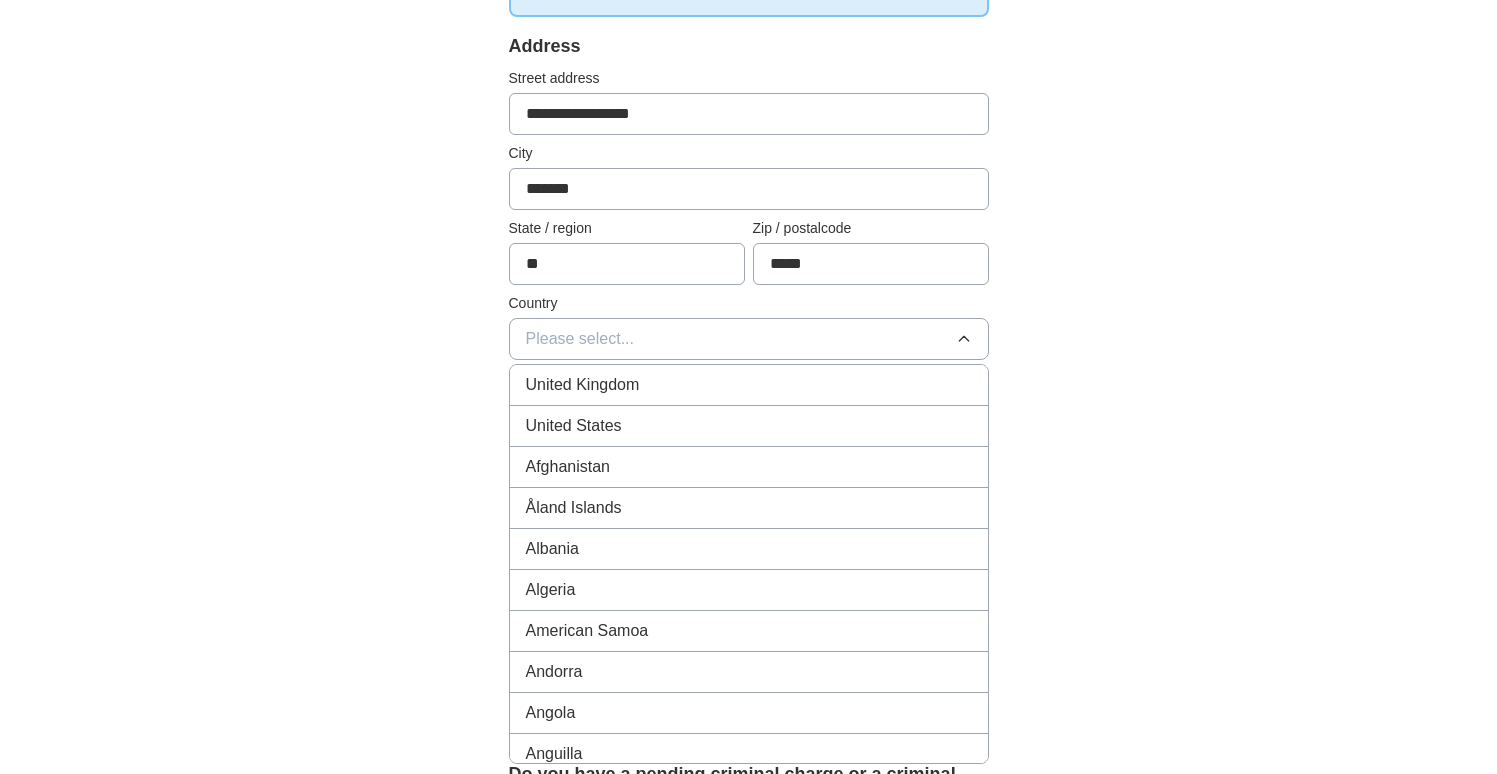 click on "United States" at bounding box center [749, 426] 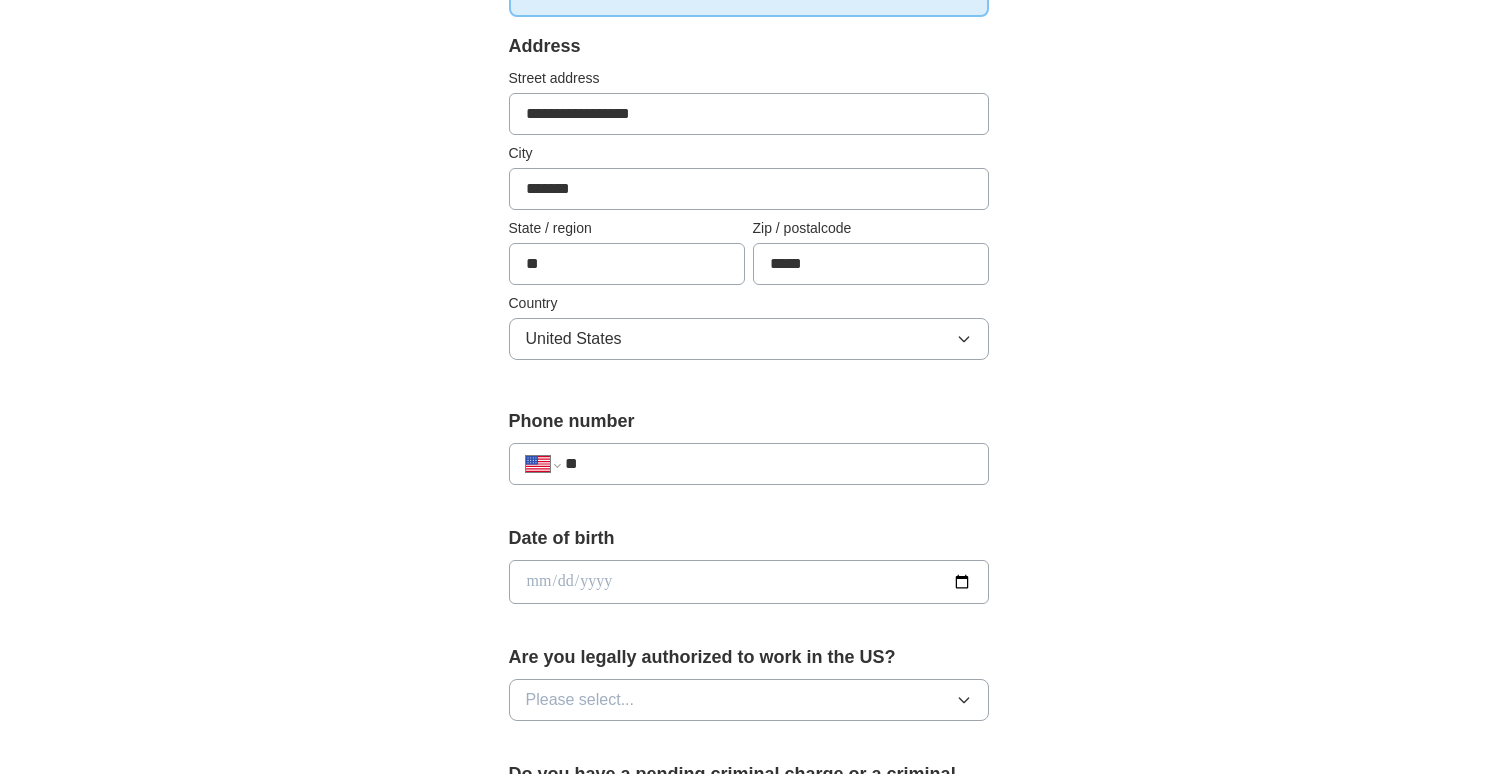 click at bounding box center (749, 582) 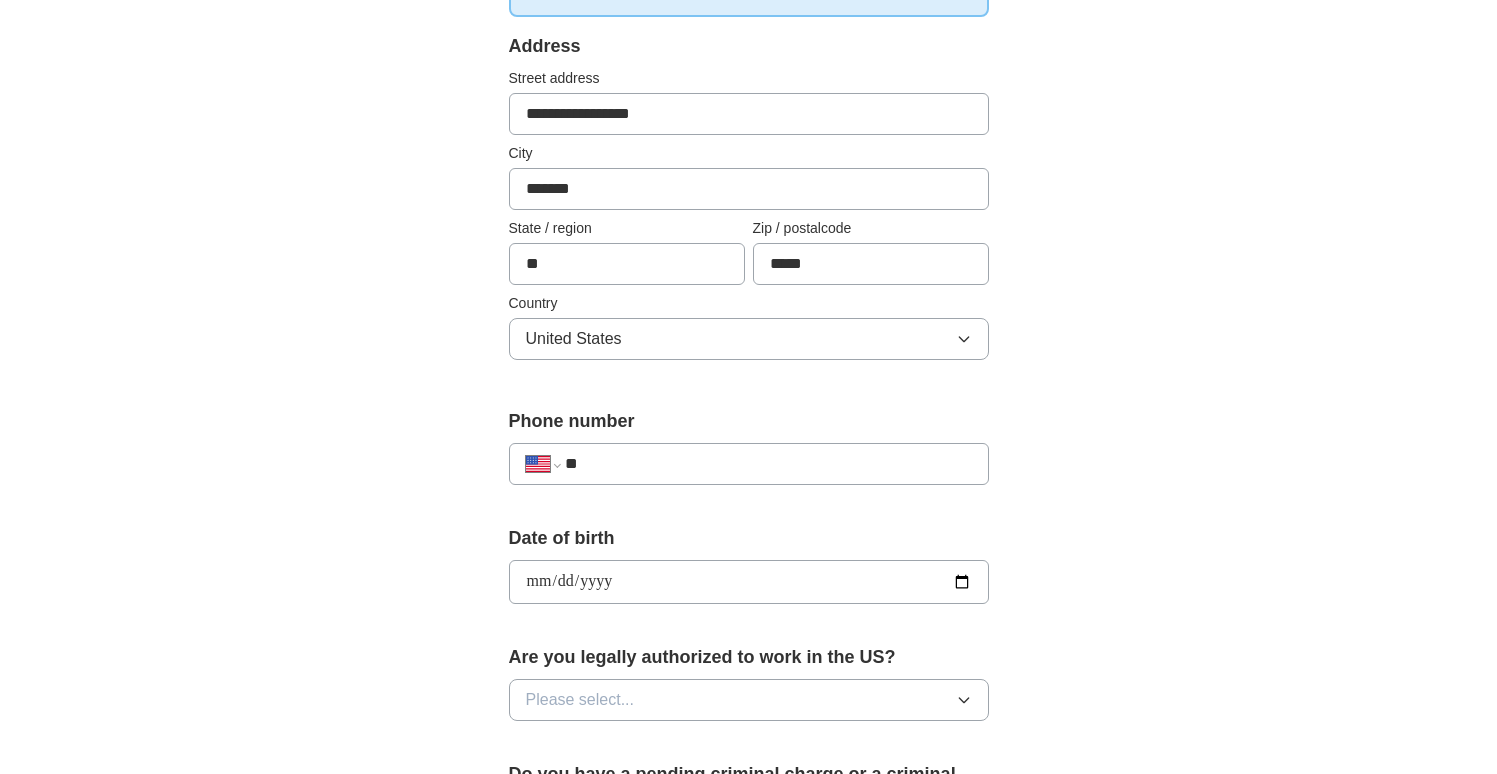 type on "**********" 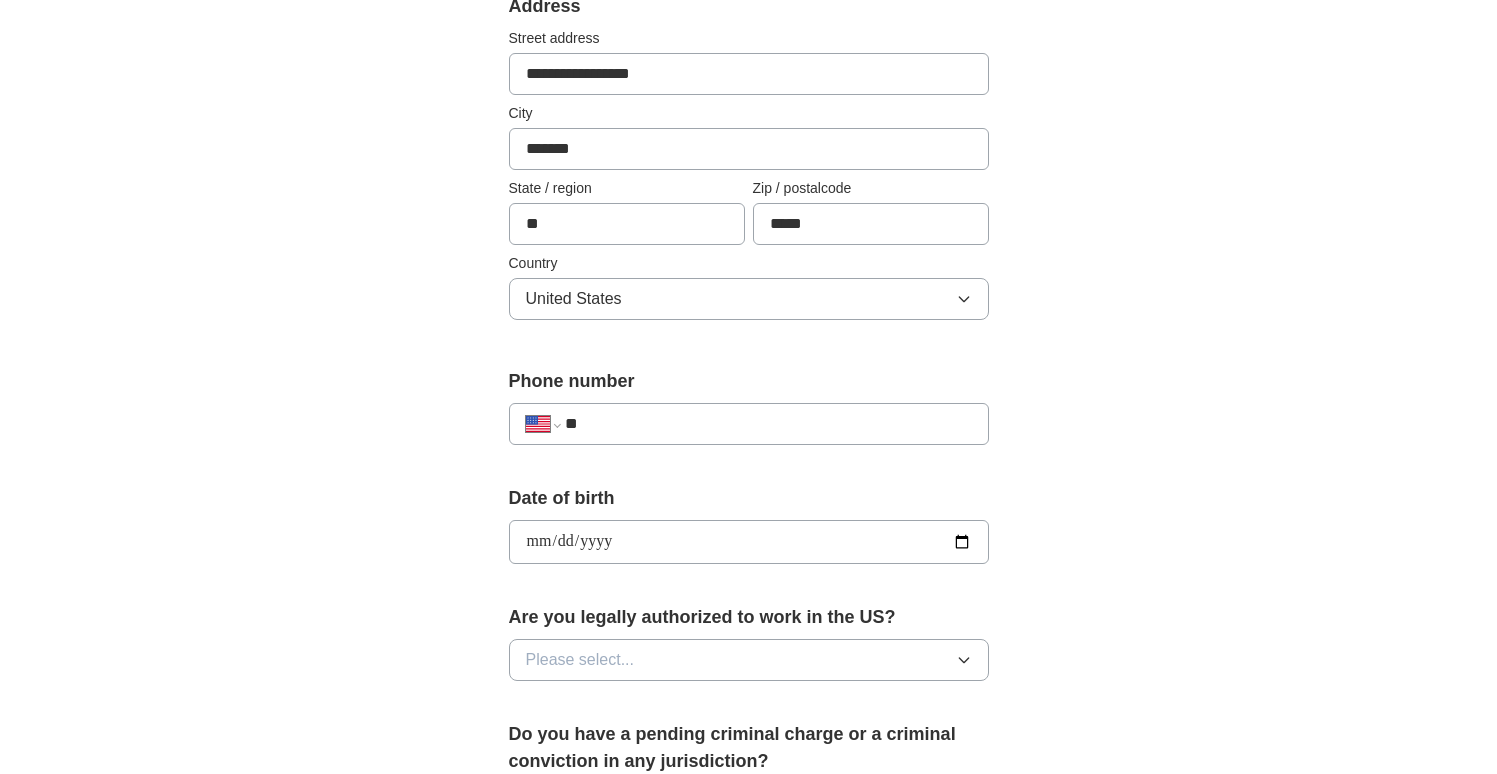 scroll, scrollTop: 482, scrollLeft: 0, axis: vertical 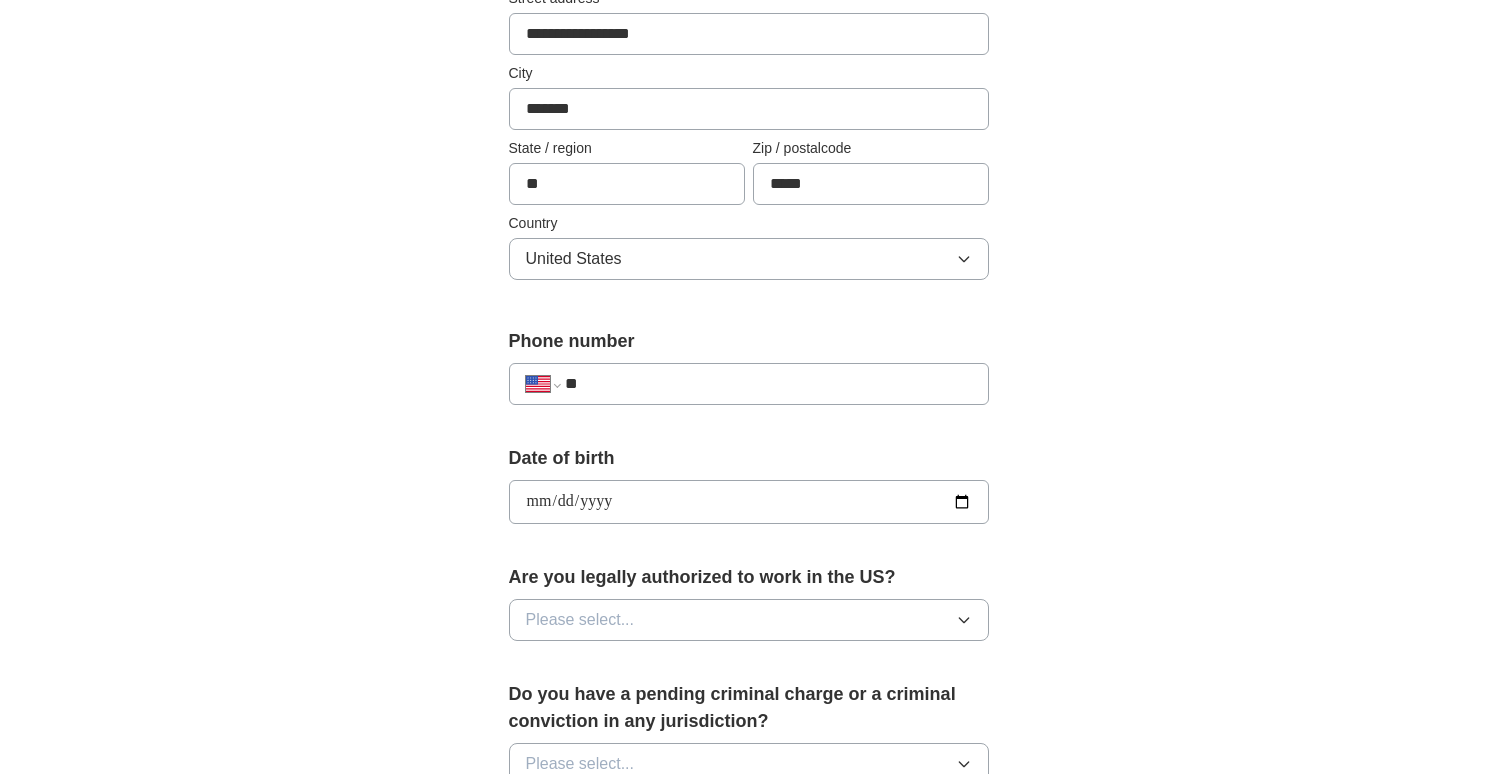 click 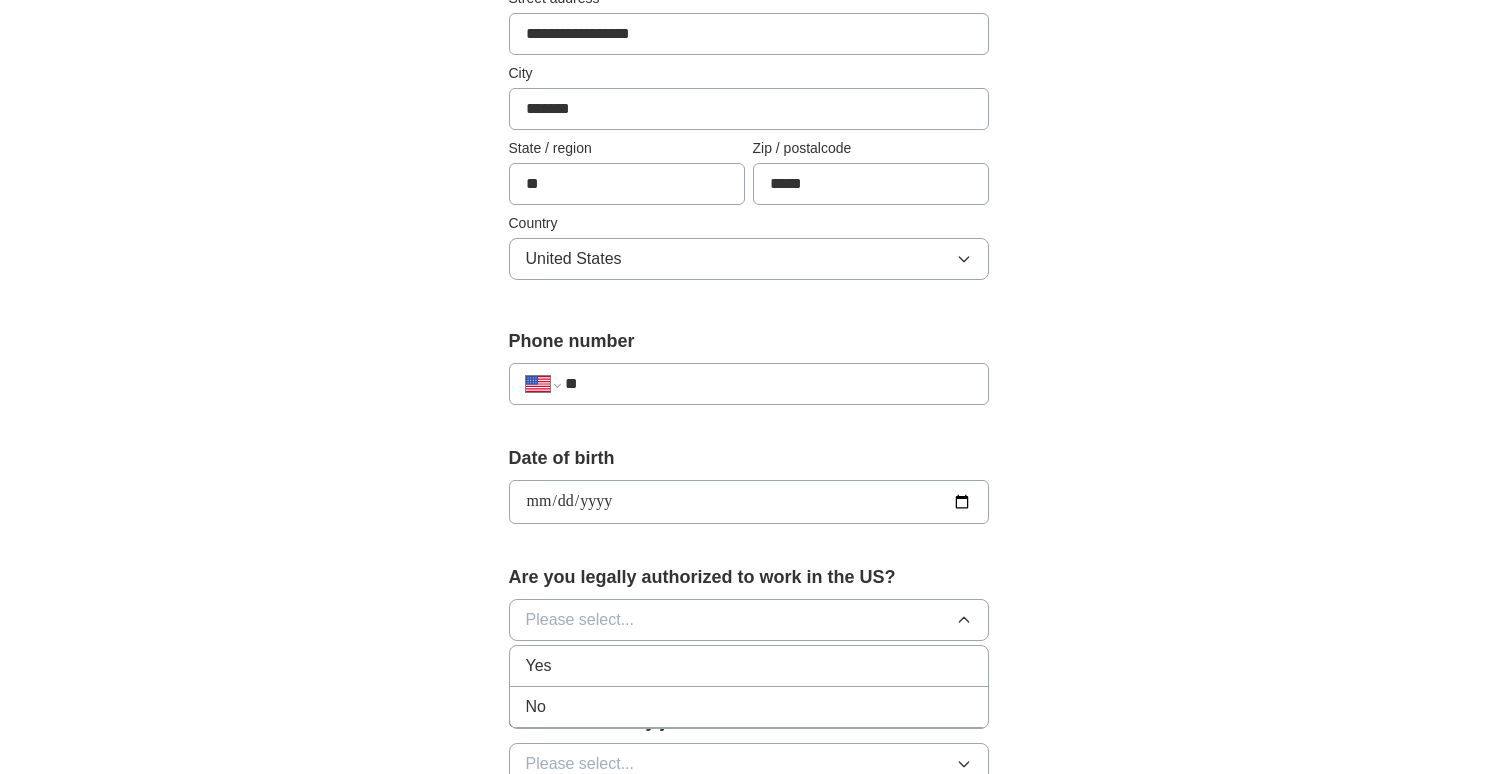 click on "Yes" at bounding box center (749, 666) 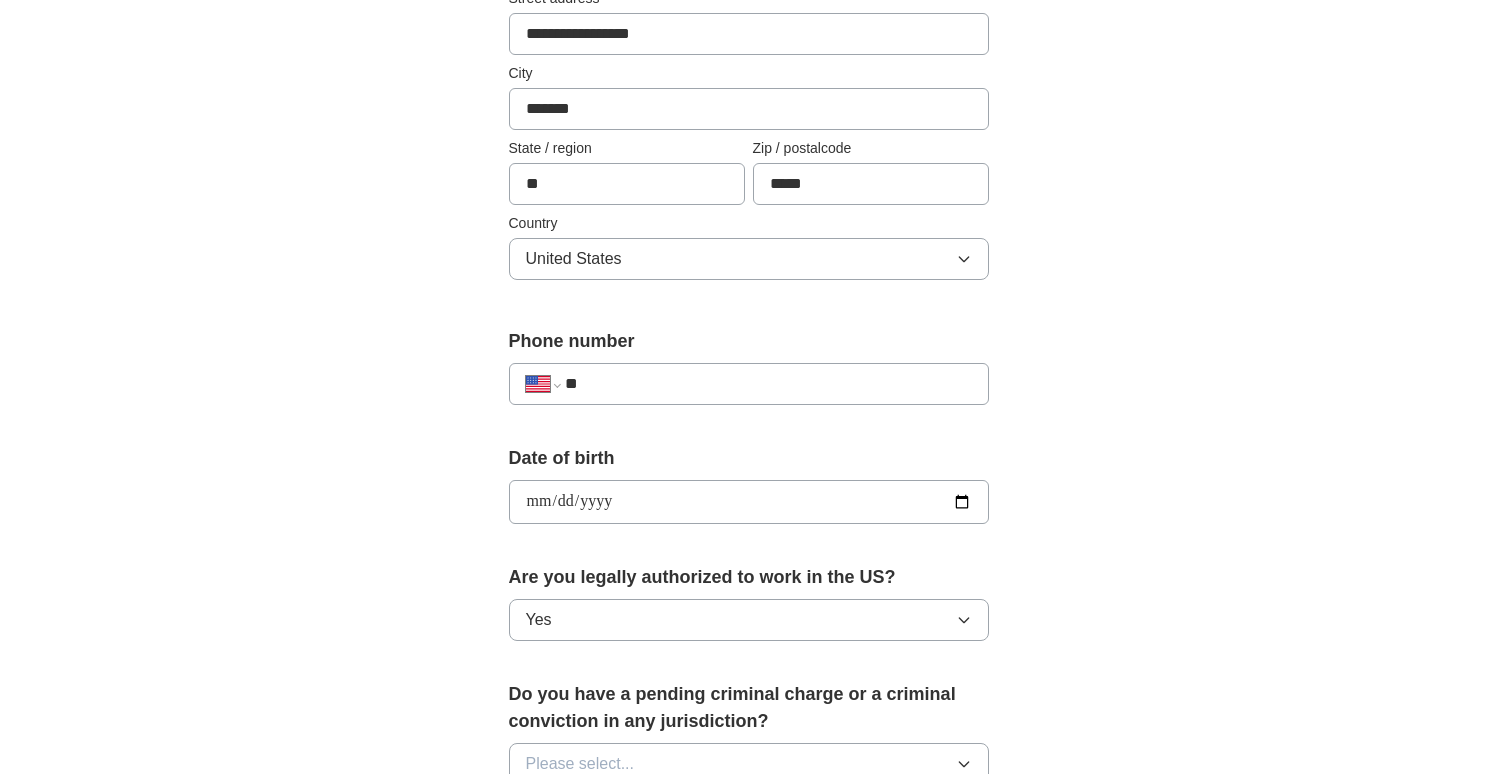 click on "**********" at bounding box center (749, 476) 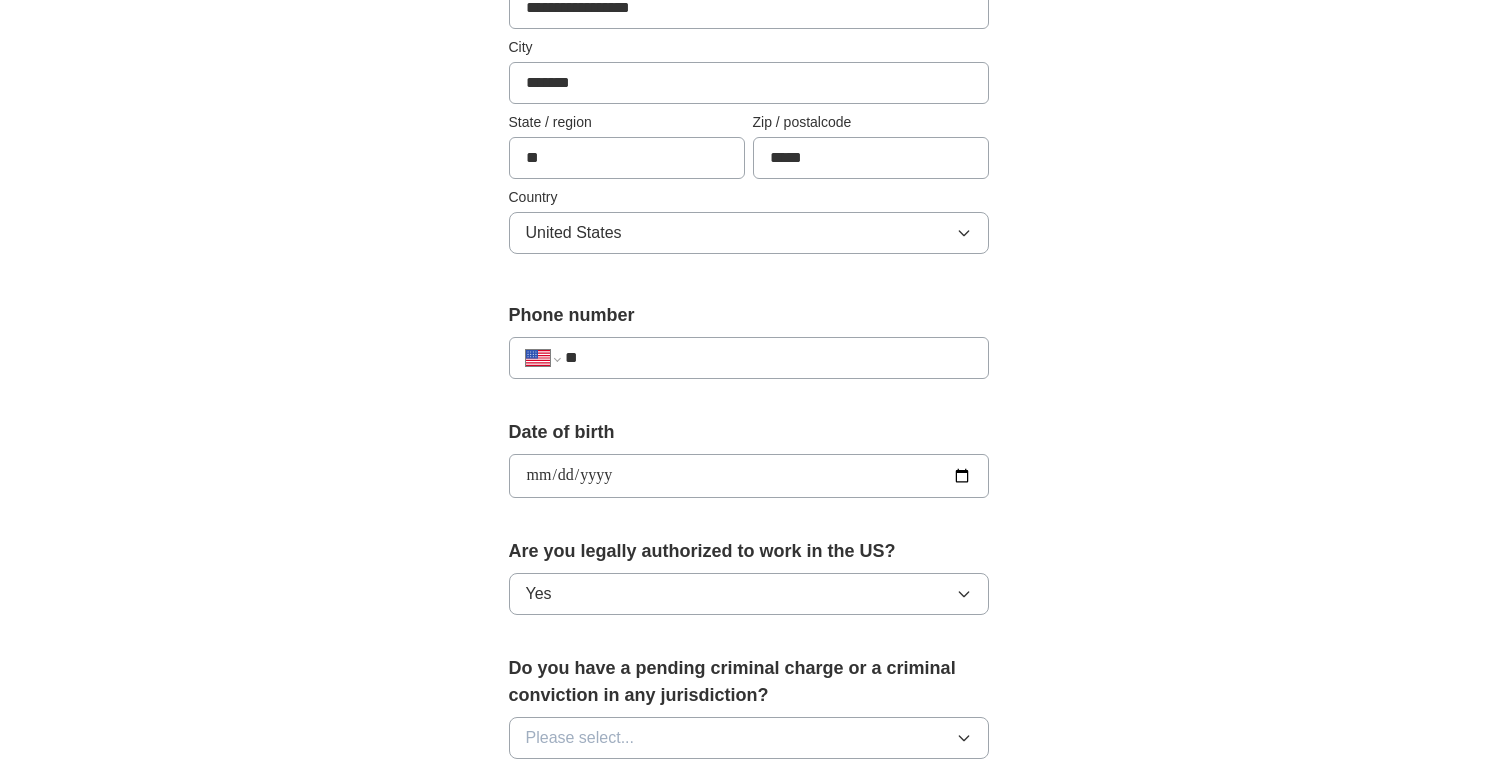 scroll, scrollTop: 522, scrollLeft: 0, axis: vertical 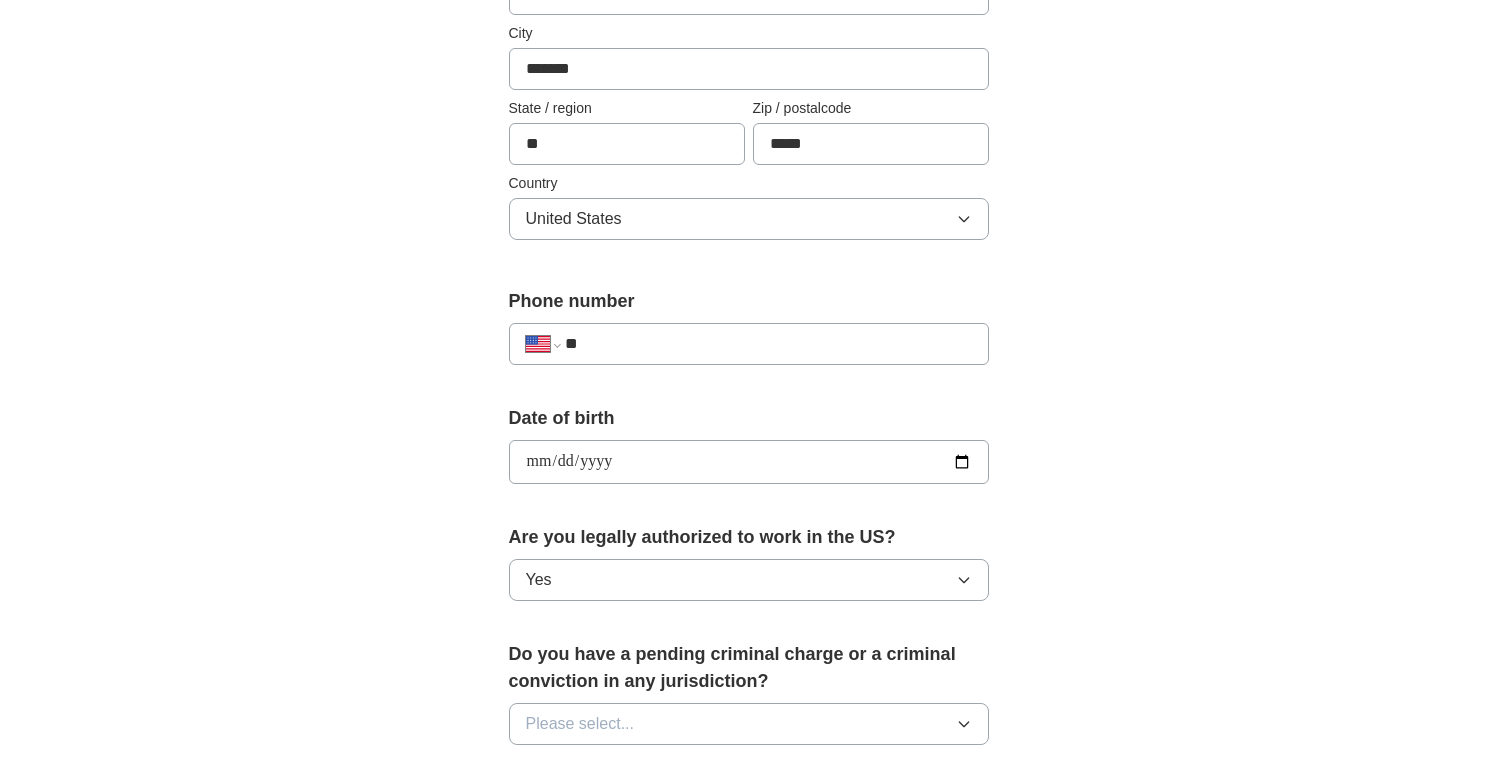 click 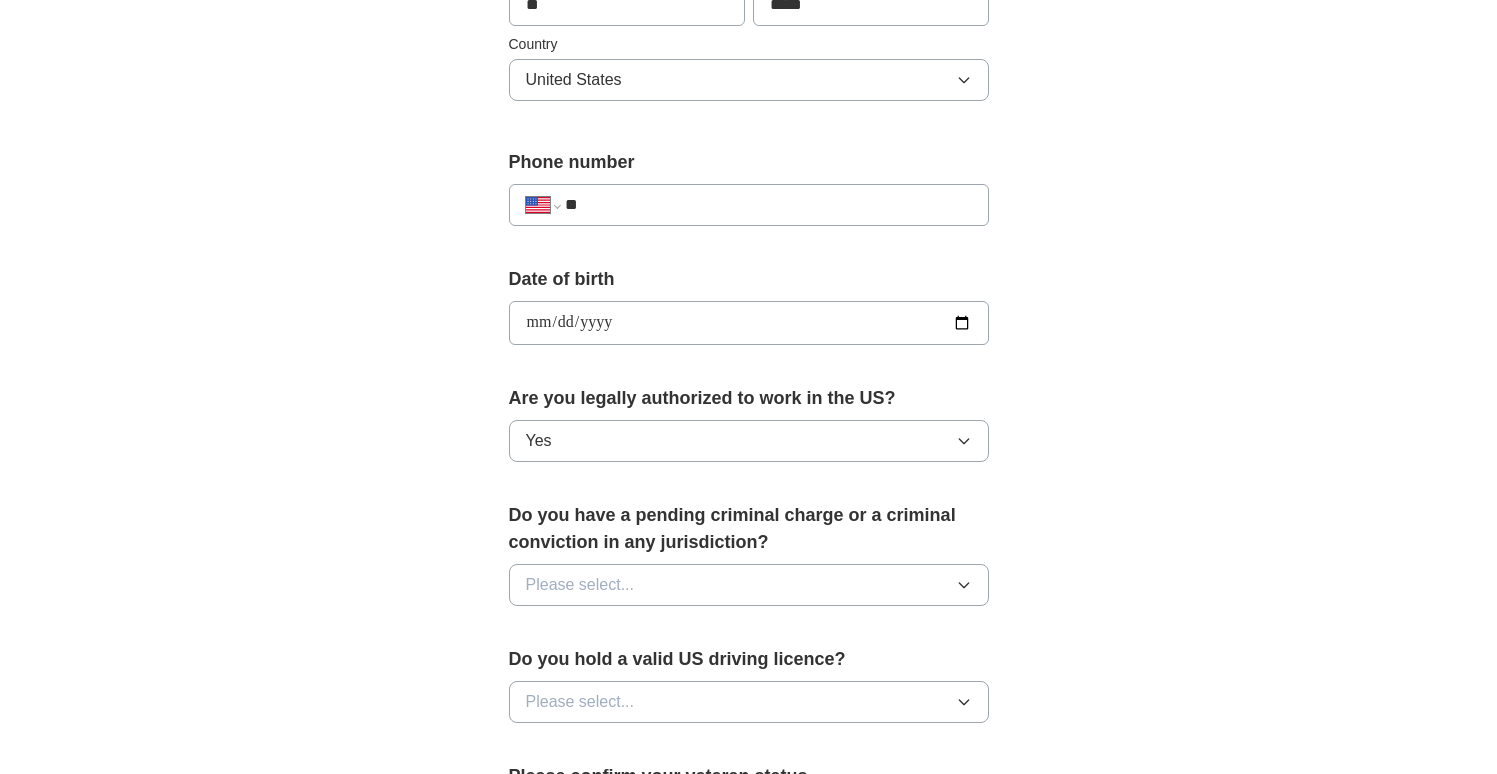 scroll, scrollTop: 663, scrollLeft: 0, axis: vertical 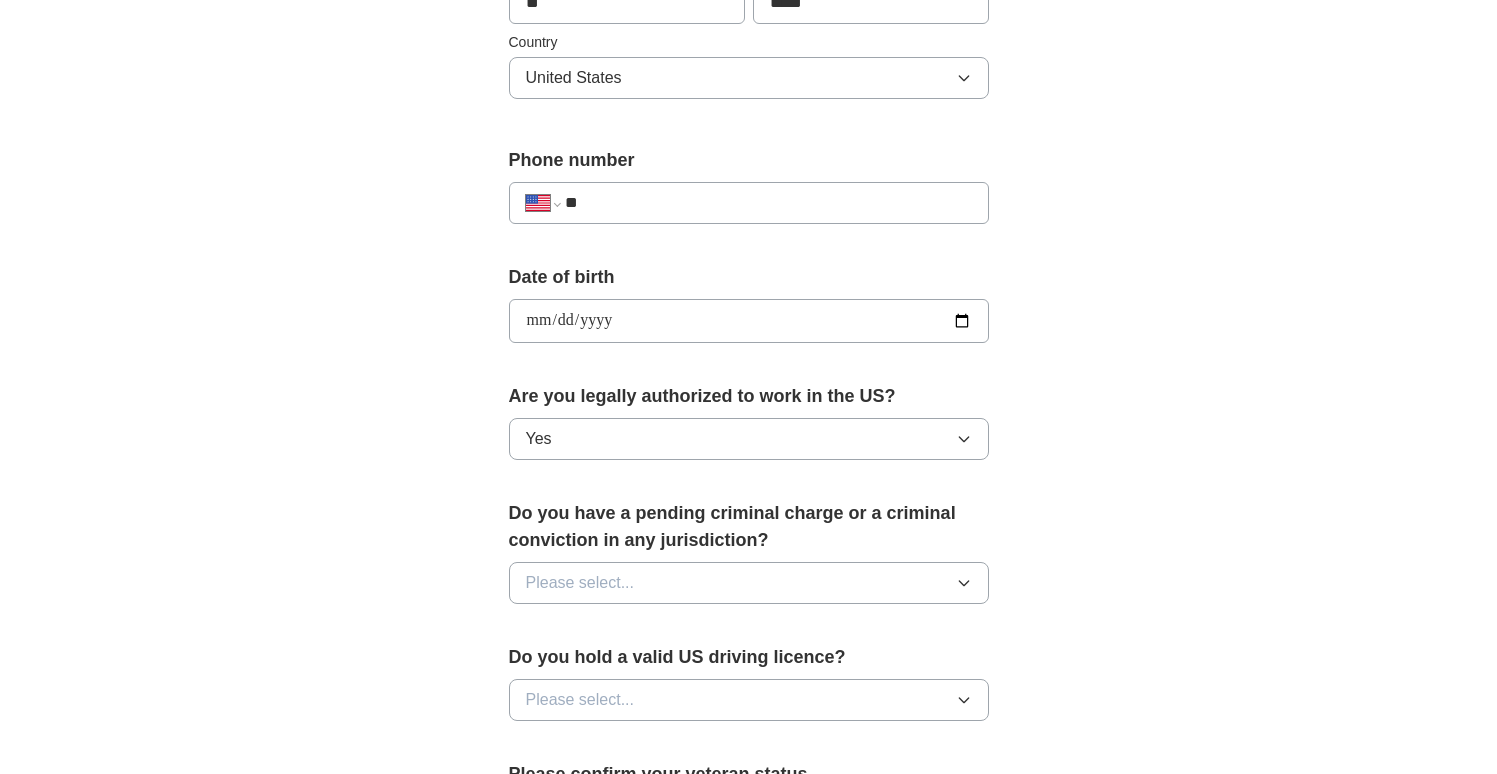click on "Please select..." at bounding box center [749, 583] 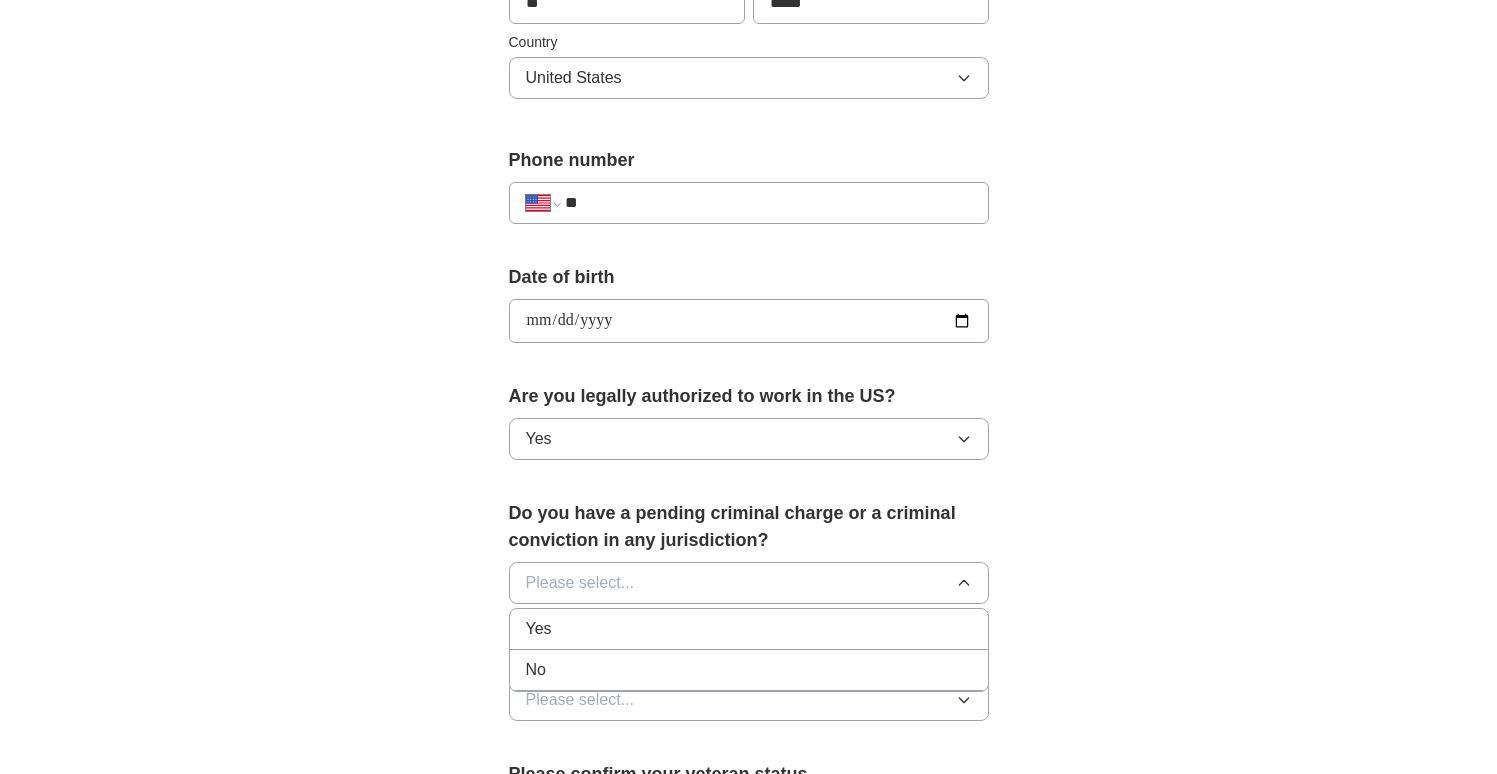 click on "No" at bounding box center (749, 670) 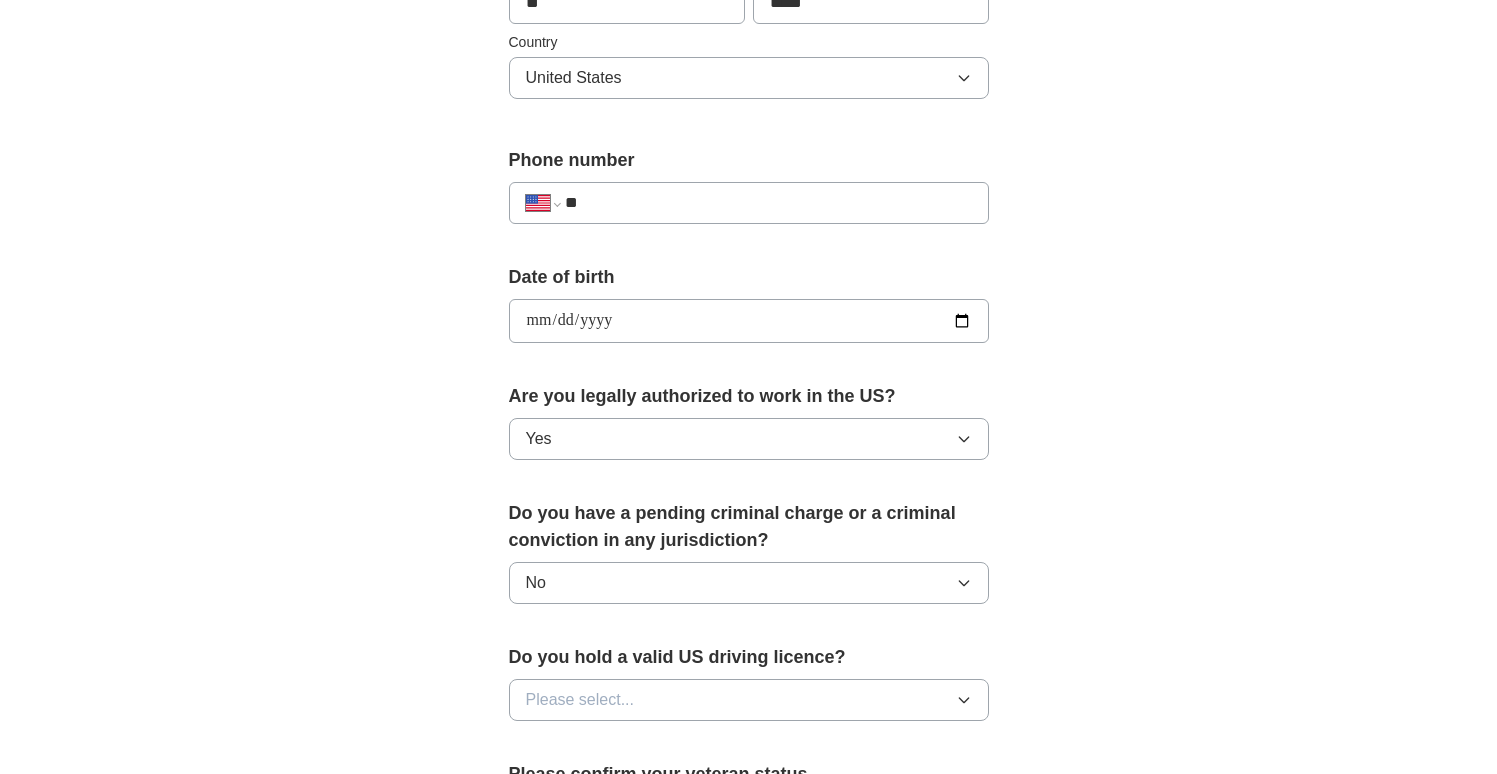 click on "Please select..." at bounding box center [749, 700] 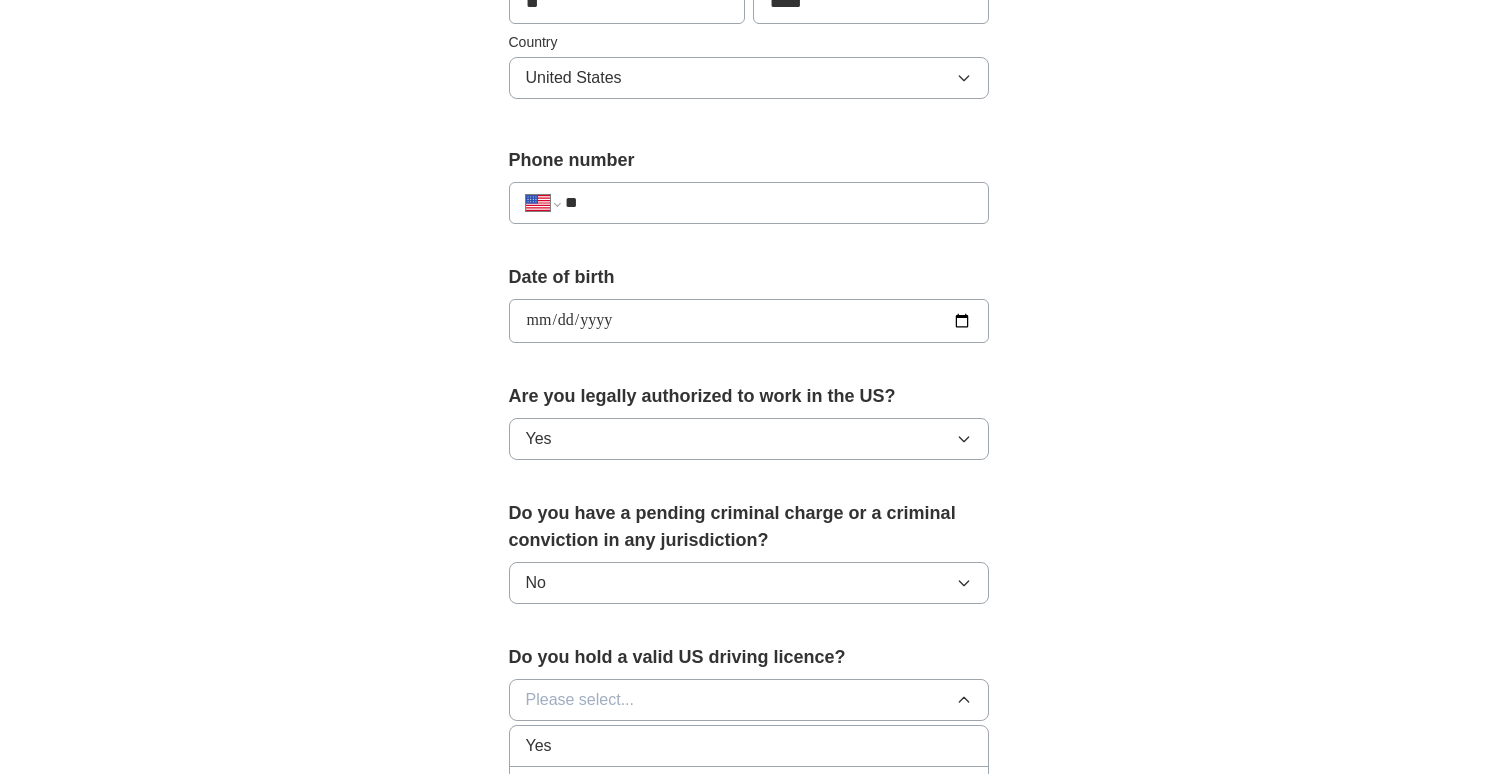 click on "Yes" at bounding box center [539, 746] 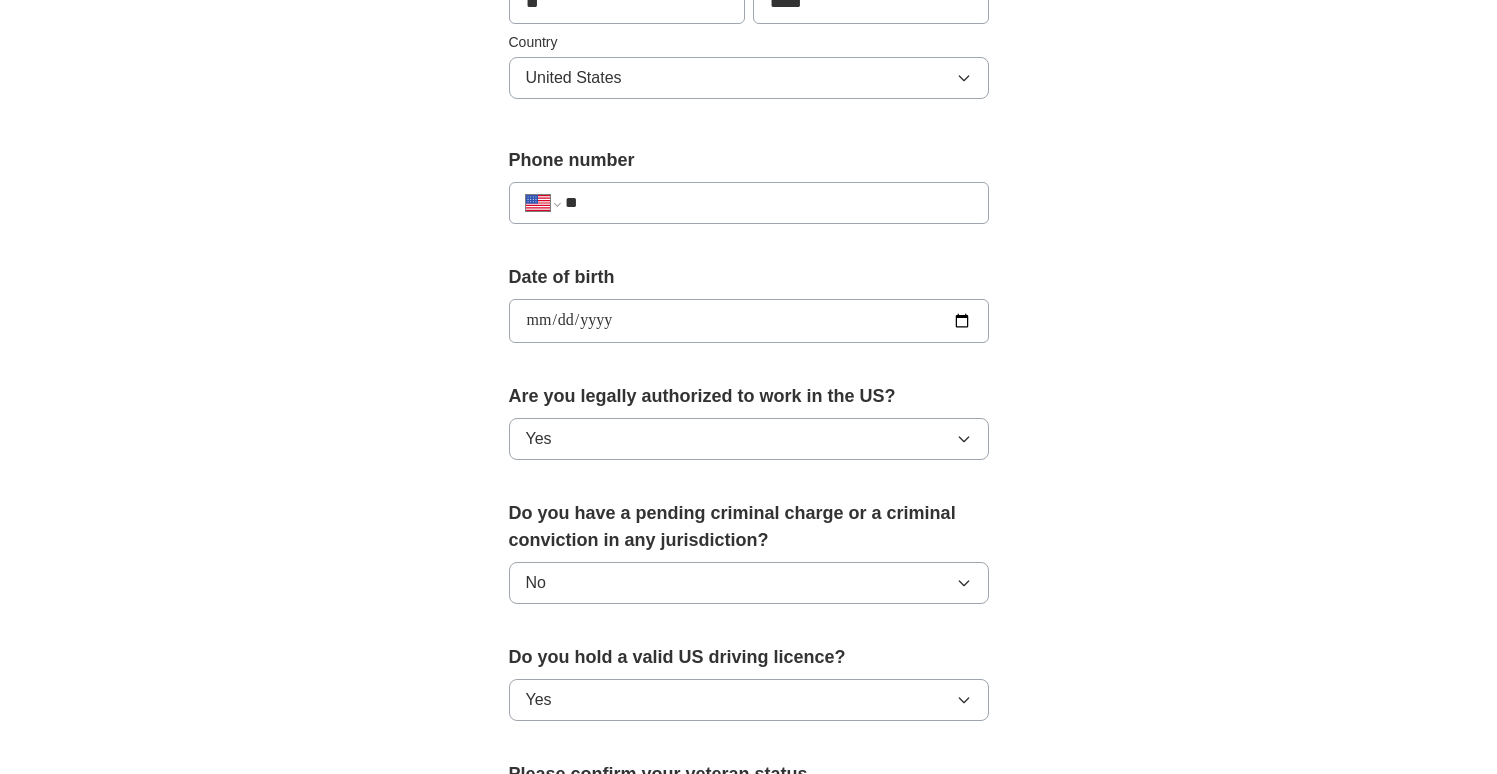 click on "**********" at bounding box center (749, 295) 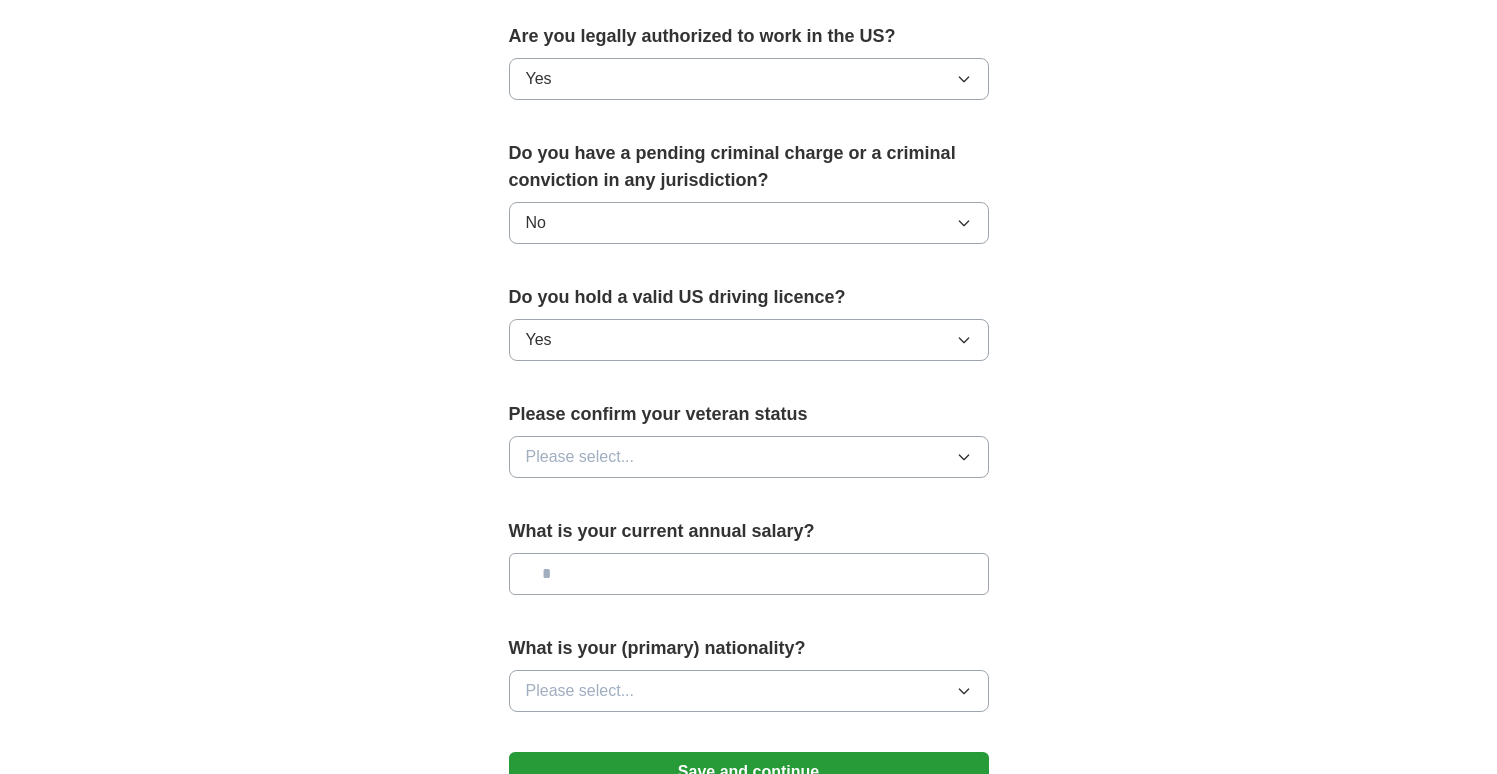 scroll, scrollTop: 1063, scrollLeft: 0, axis: vertical 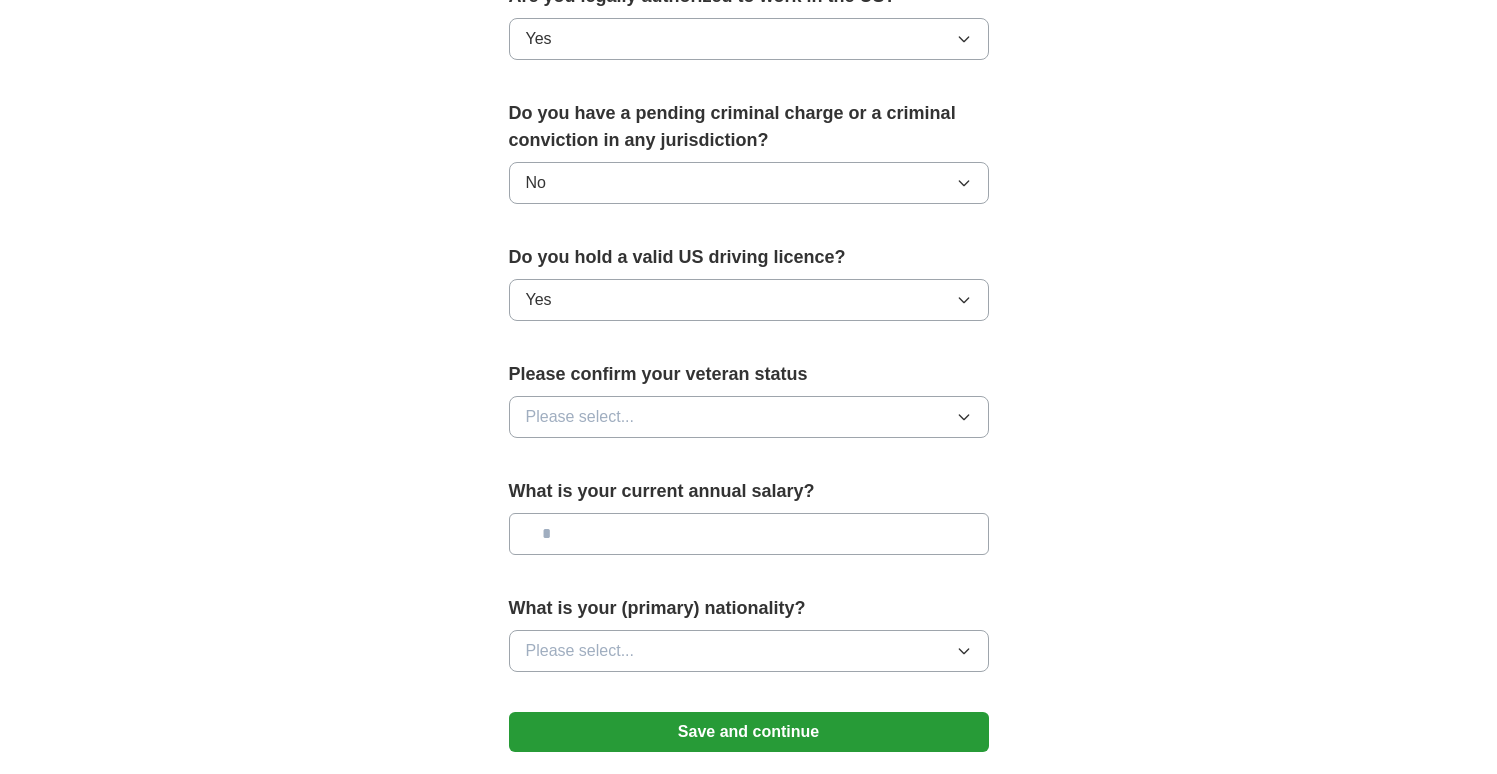 click at bounding box center [749, 534] 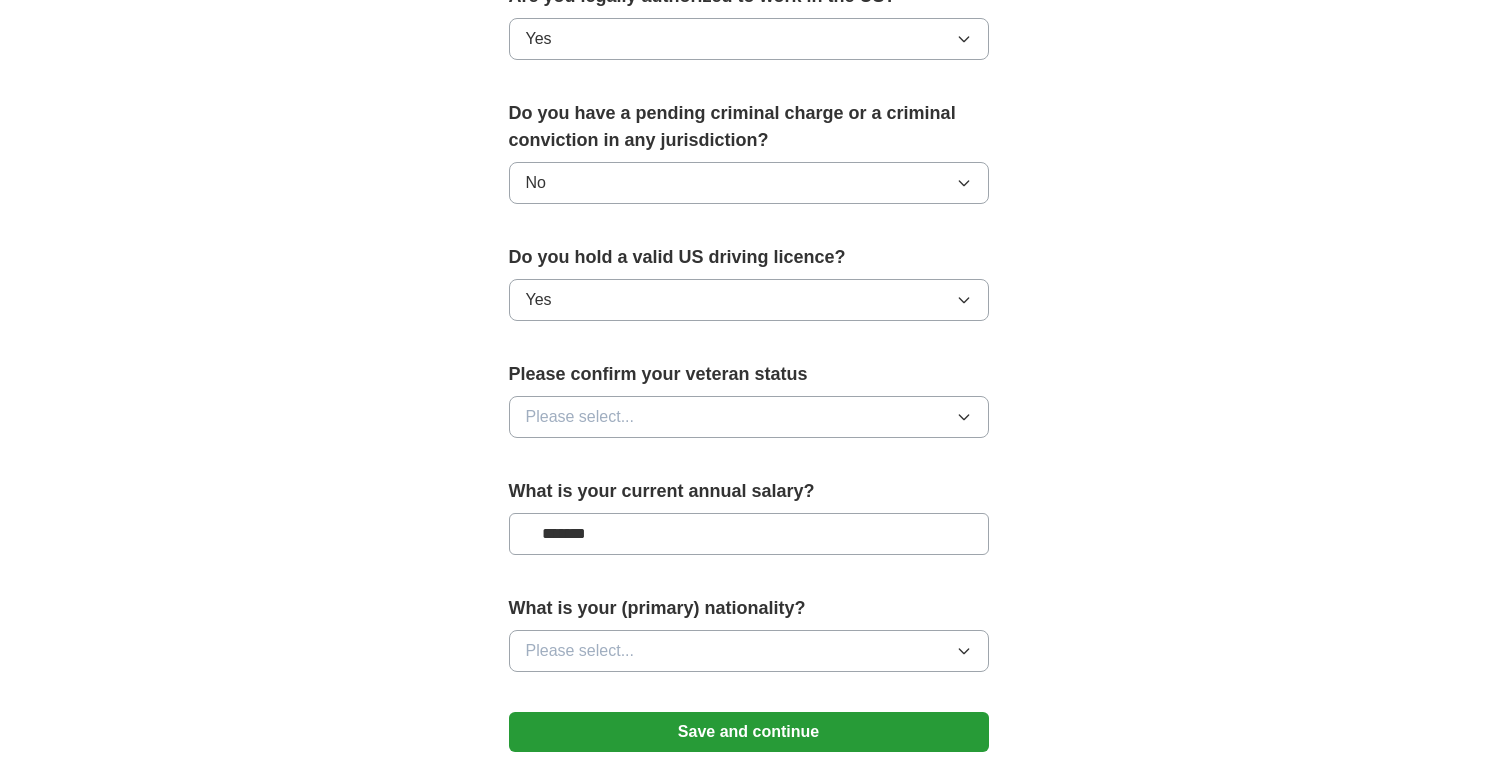 type on "*******" 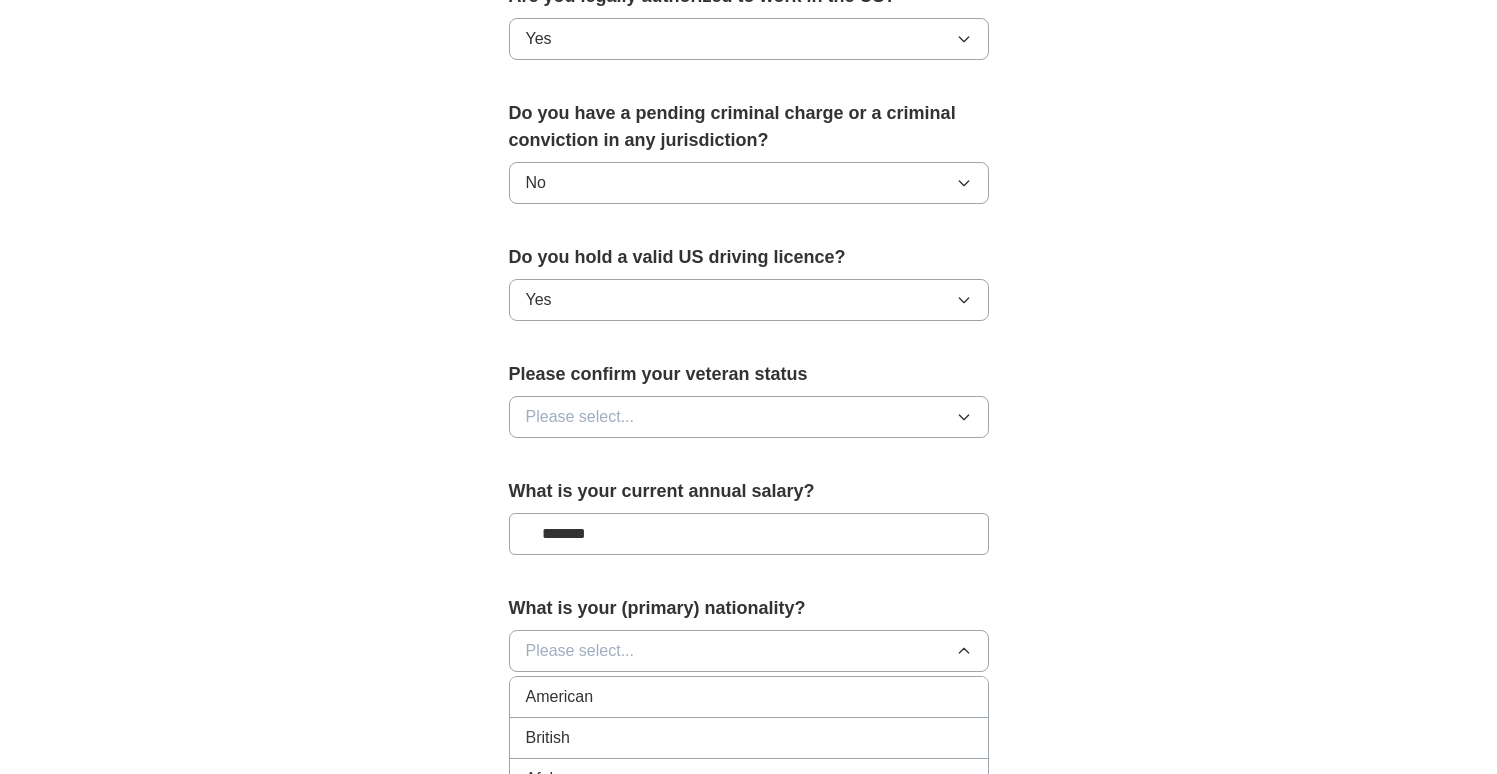 click on "American" at bounding box center (749, 697) 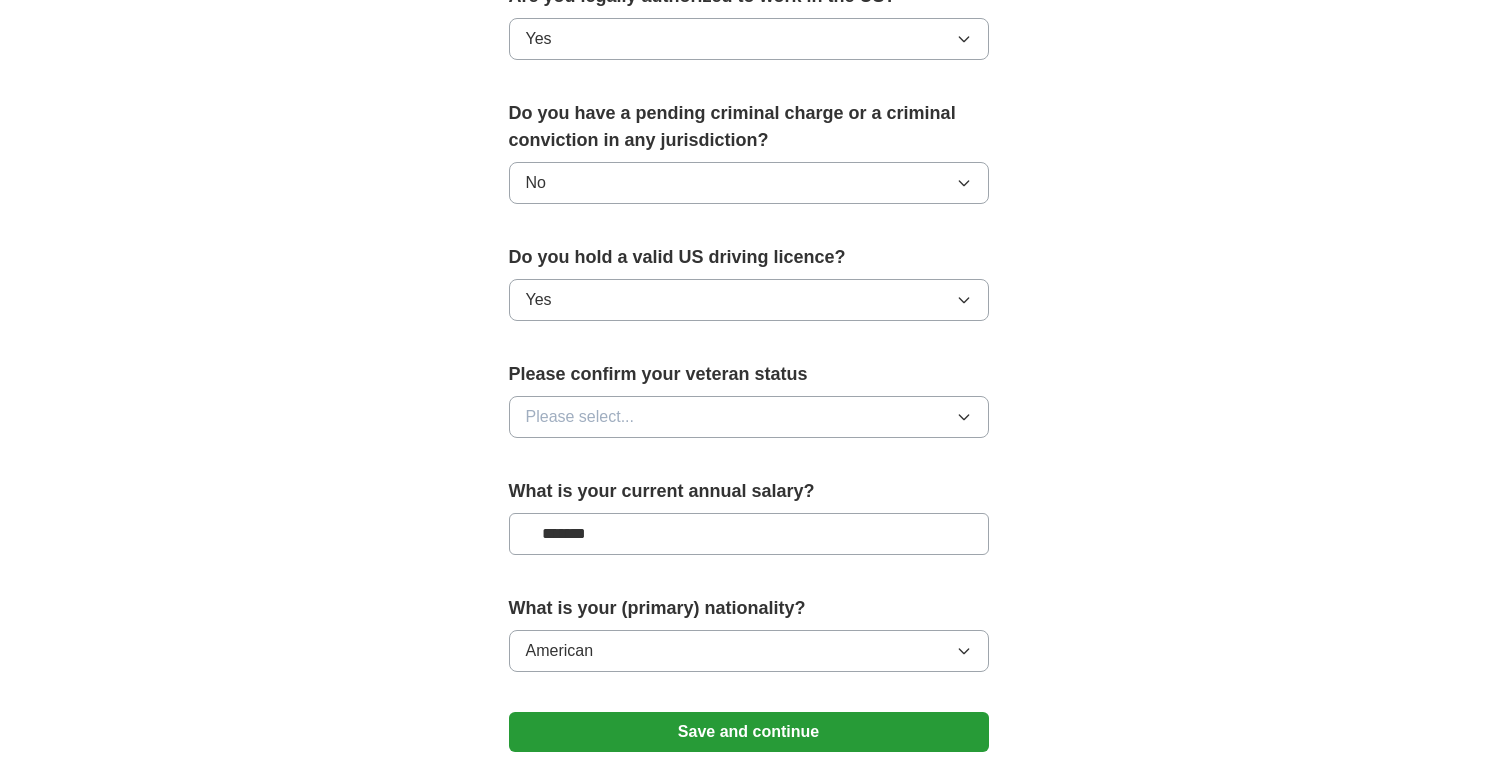 click on "**********" at bounding box center [749, -105] 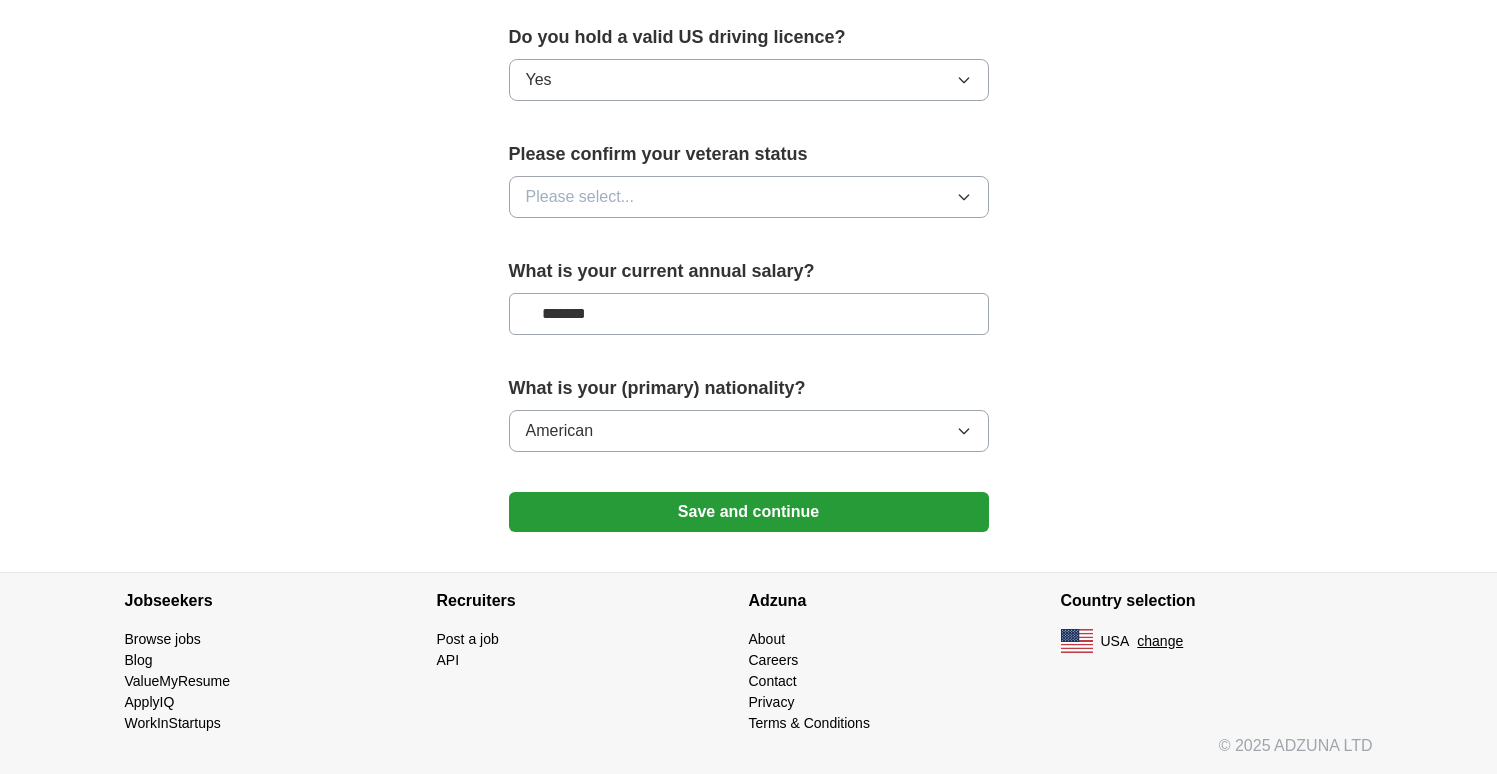 click 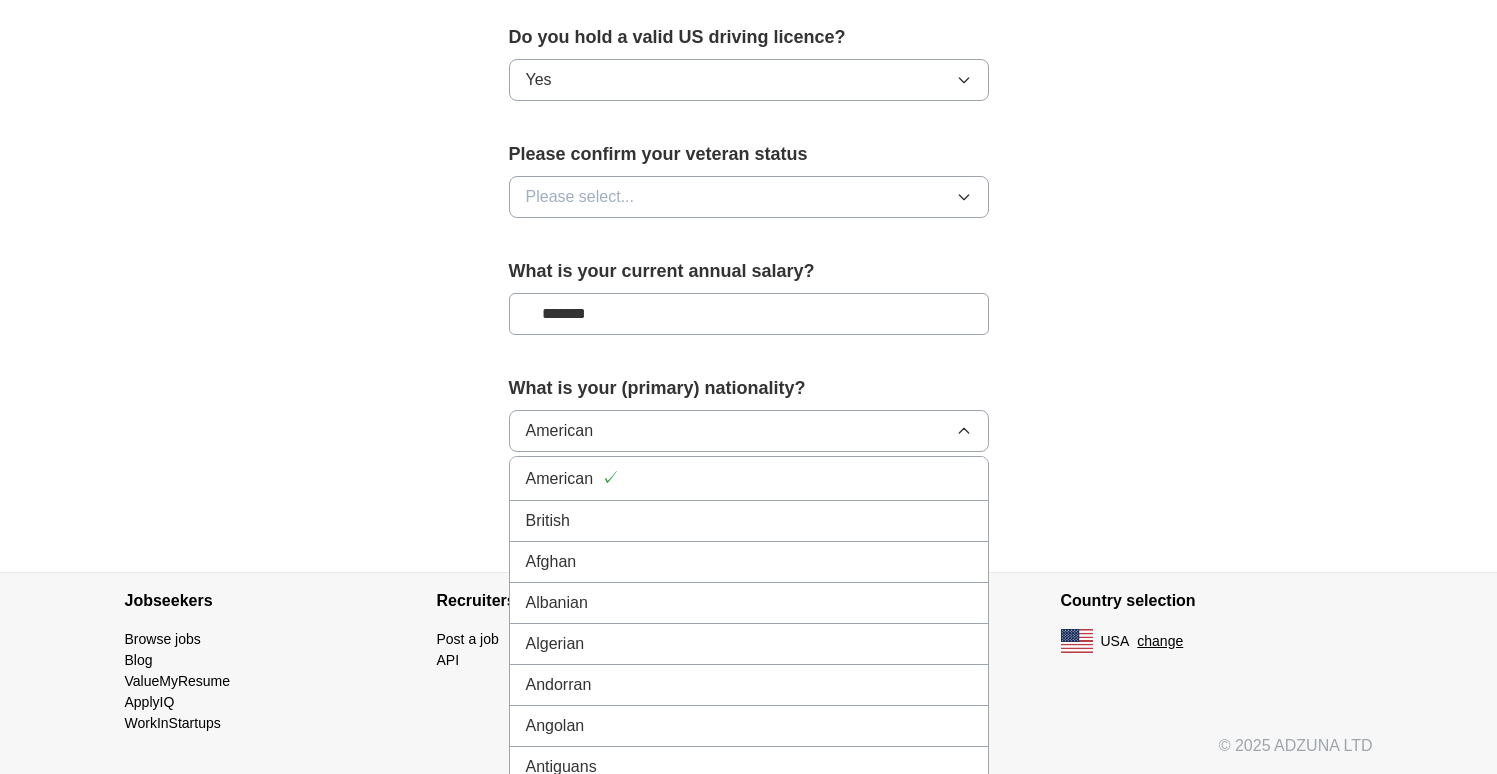 click on "**********" at bounding box center [749, -325] 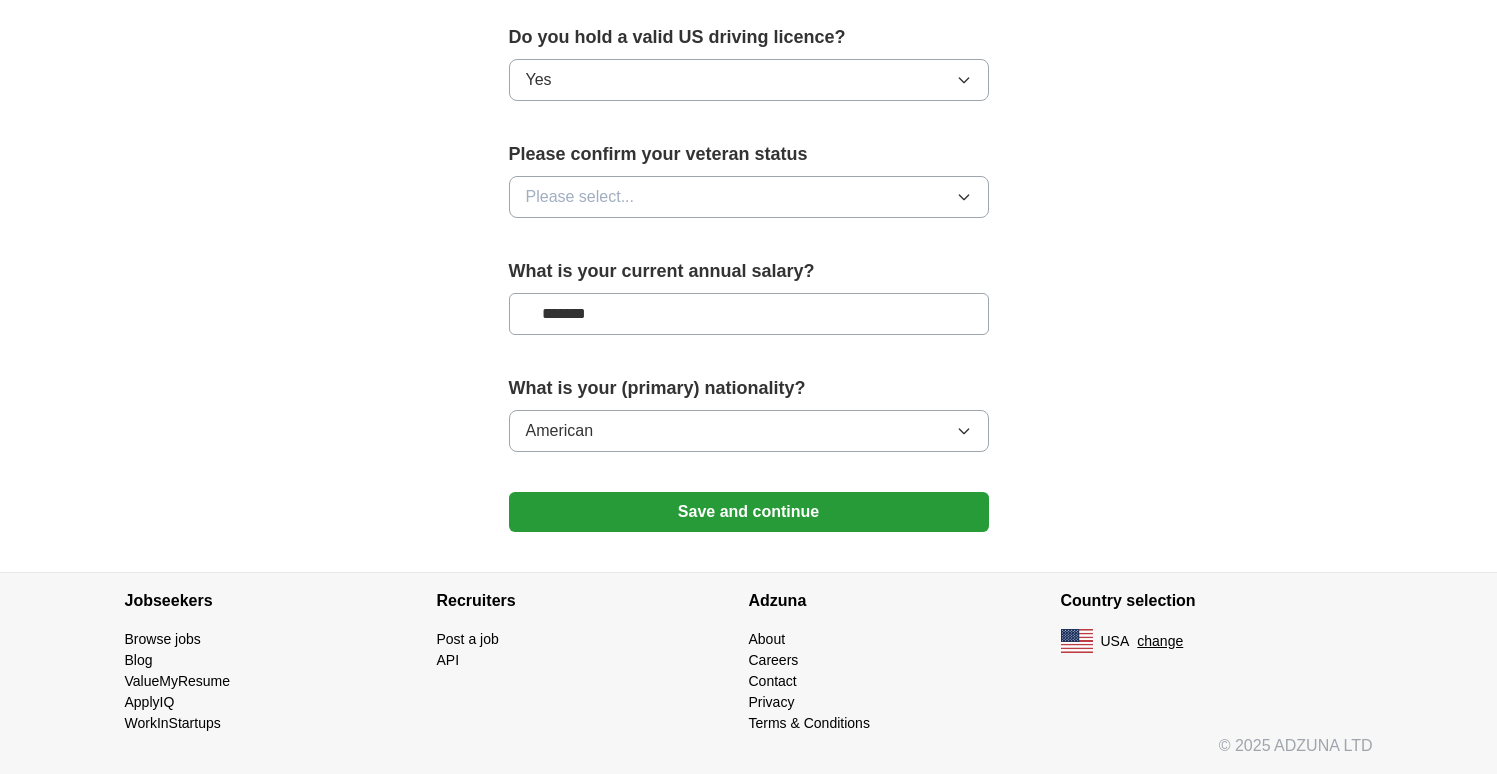 click on "Save and continue" at bounding box center [749, 512] 